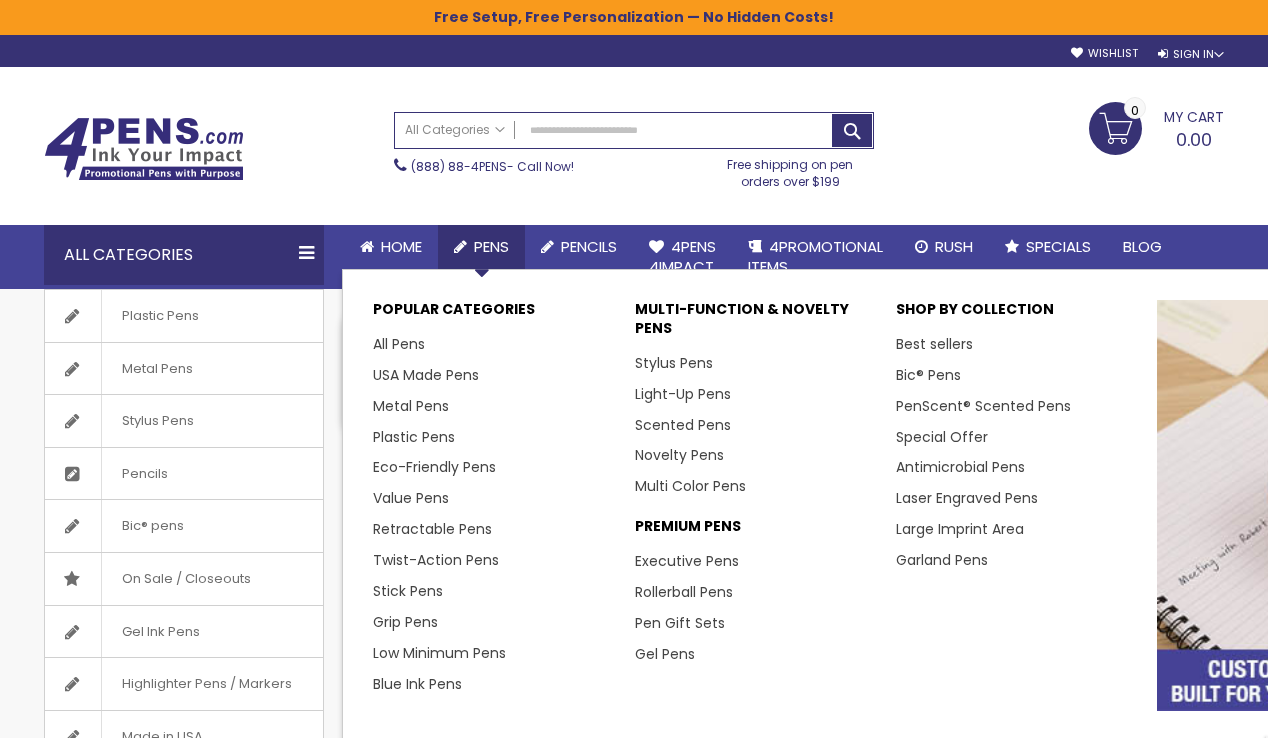 scroll, scrollTop: 0, scrollLeft: 0, axis: both 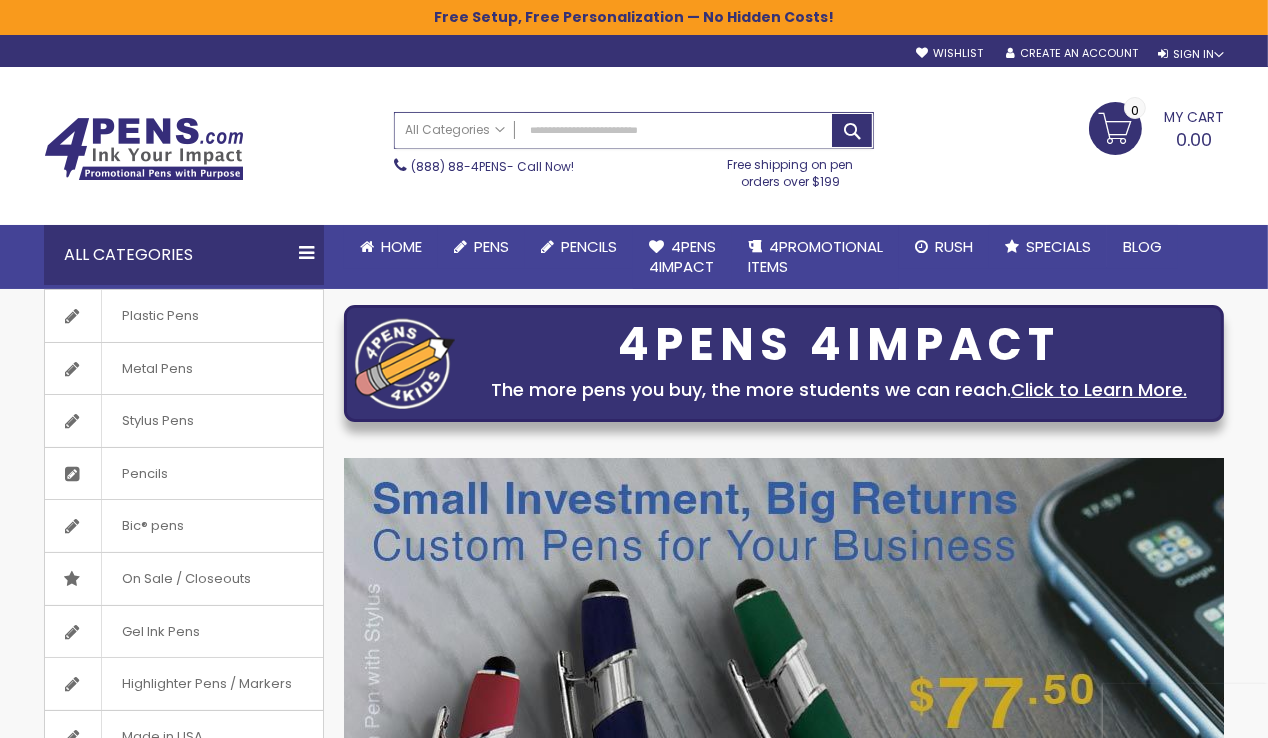 click on "Search" at bounding box center (634, 130) 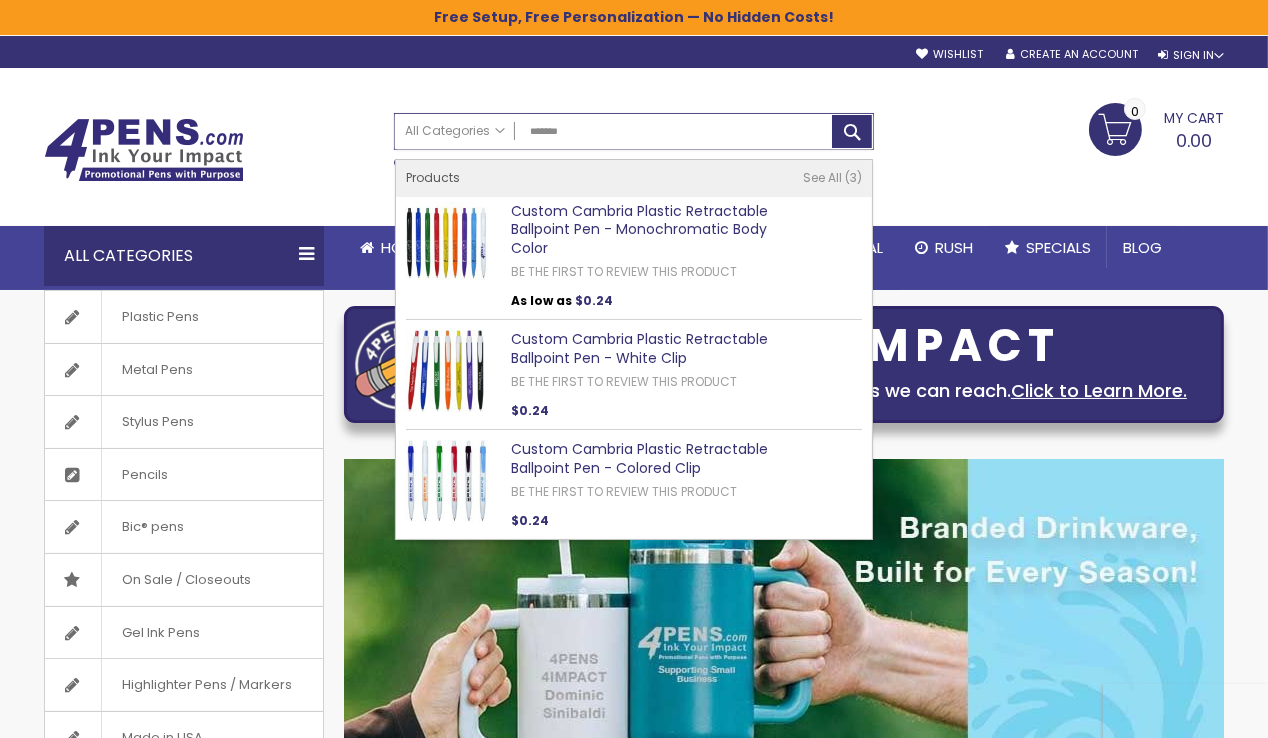 type on "*******" 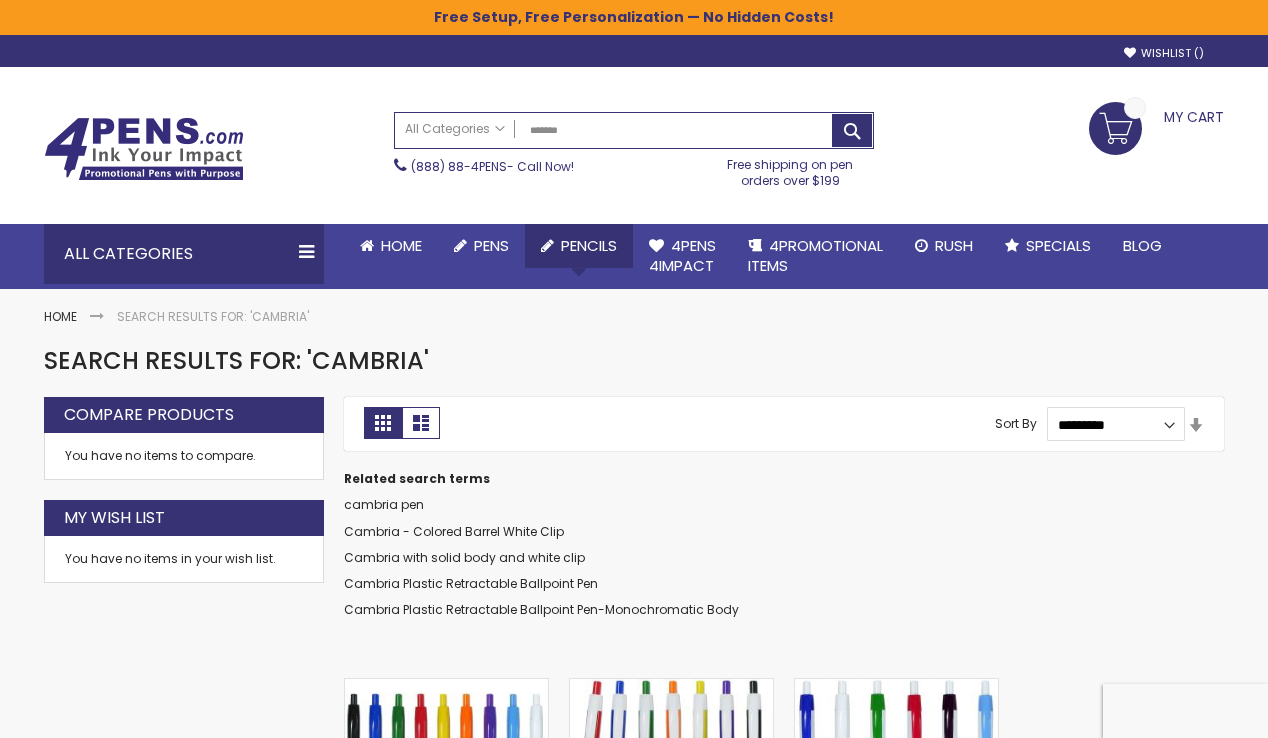 scroll, scrollTop: 0, scrollLeft: 0, axis: both 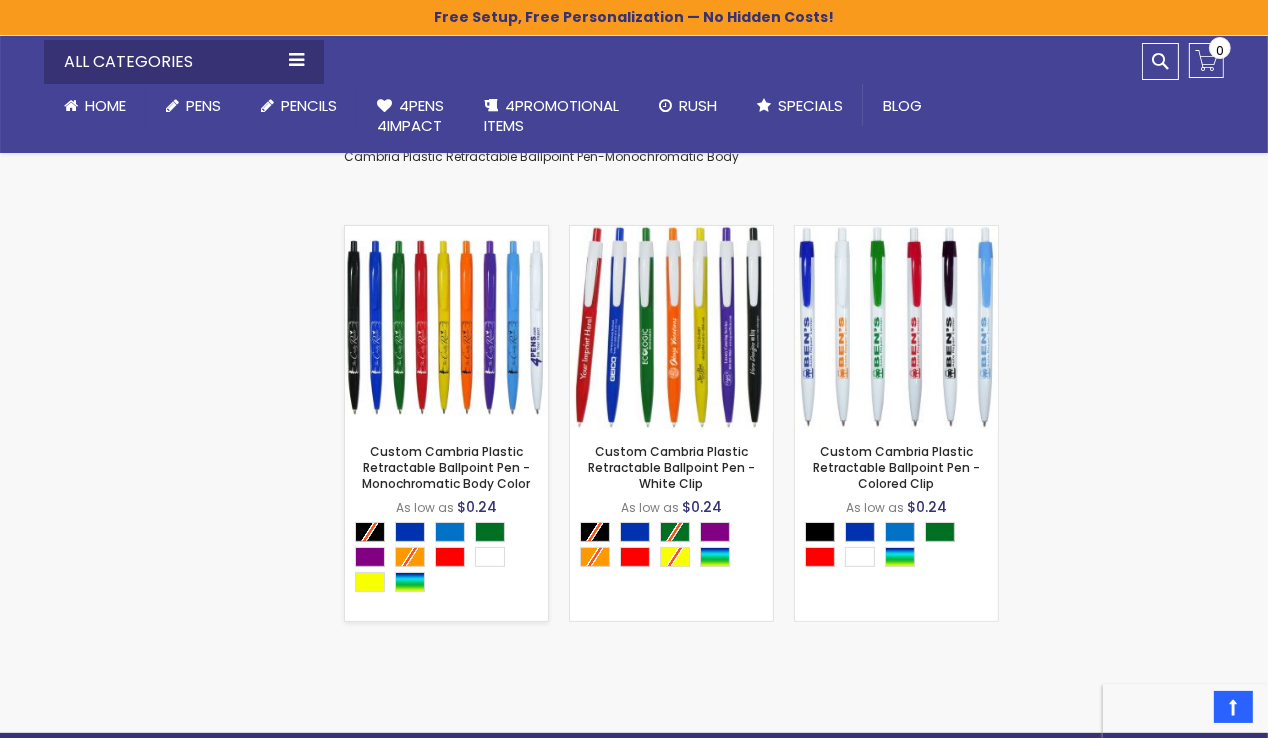 click at bounding box center (446, 327) 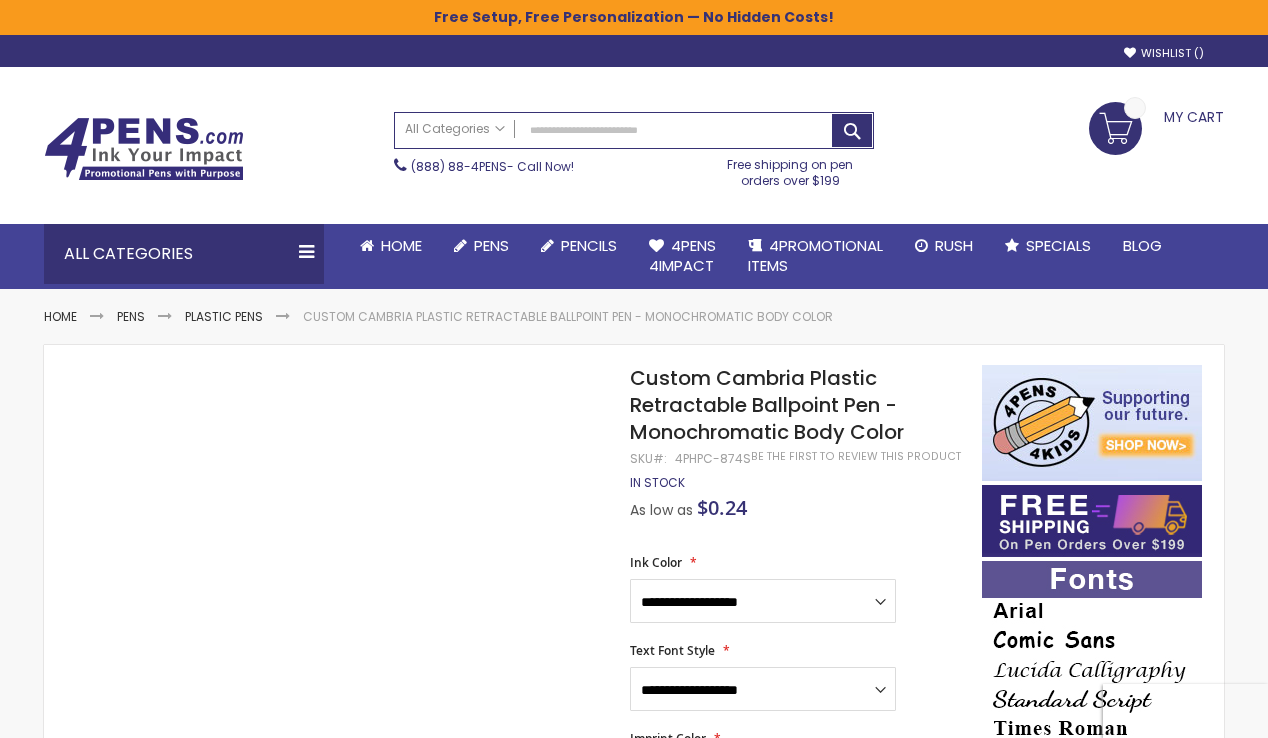 scroll, scrollTop: 0, scrollLeft: 0, axis: both 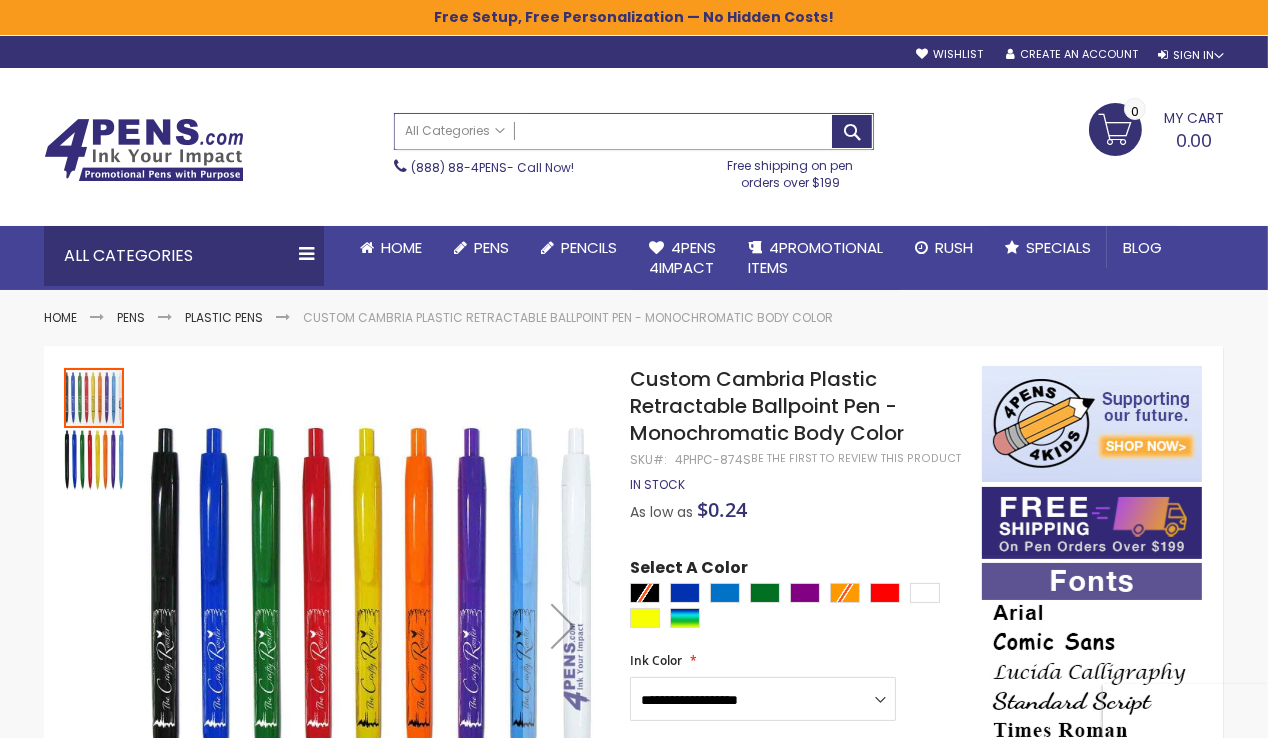 click on "Search" at bounding box center [634, 131] 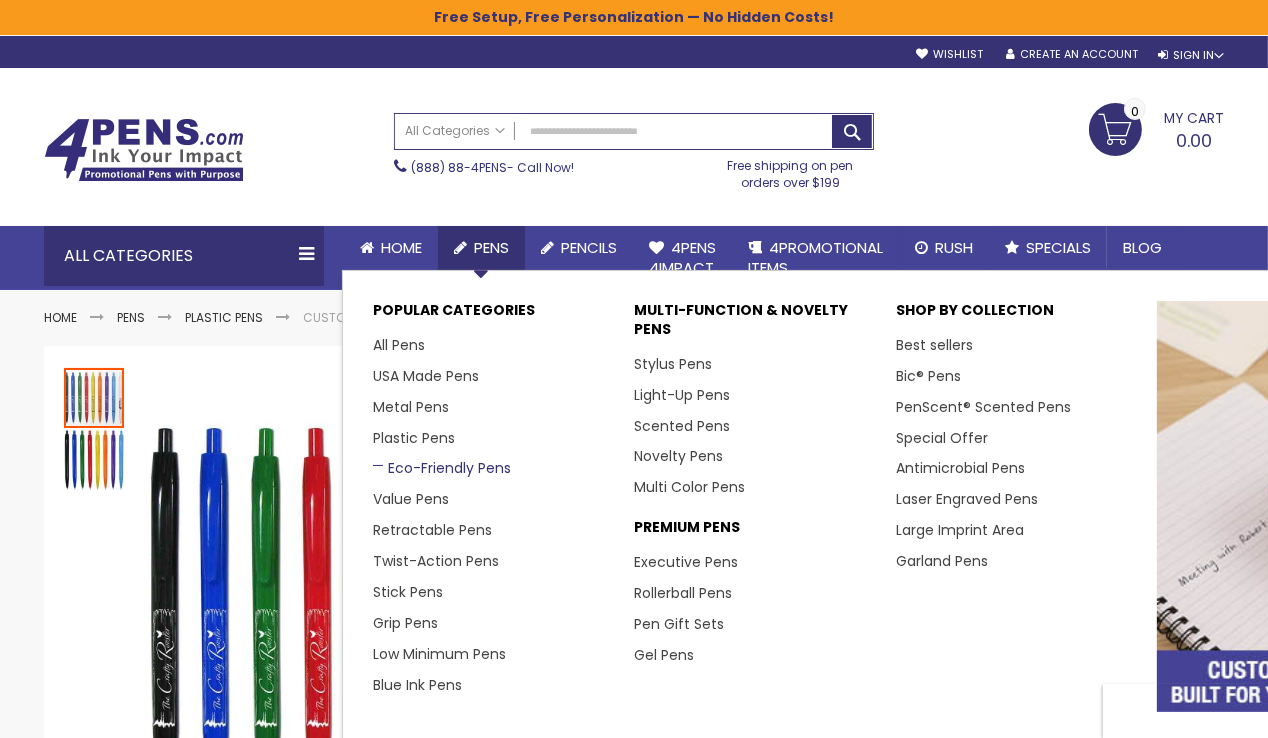 click on "Eco-Friendly Pens" at bounding box center [442, 468] 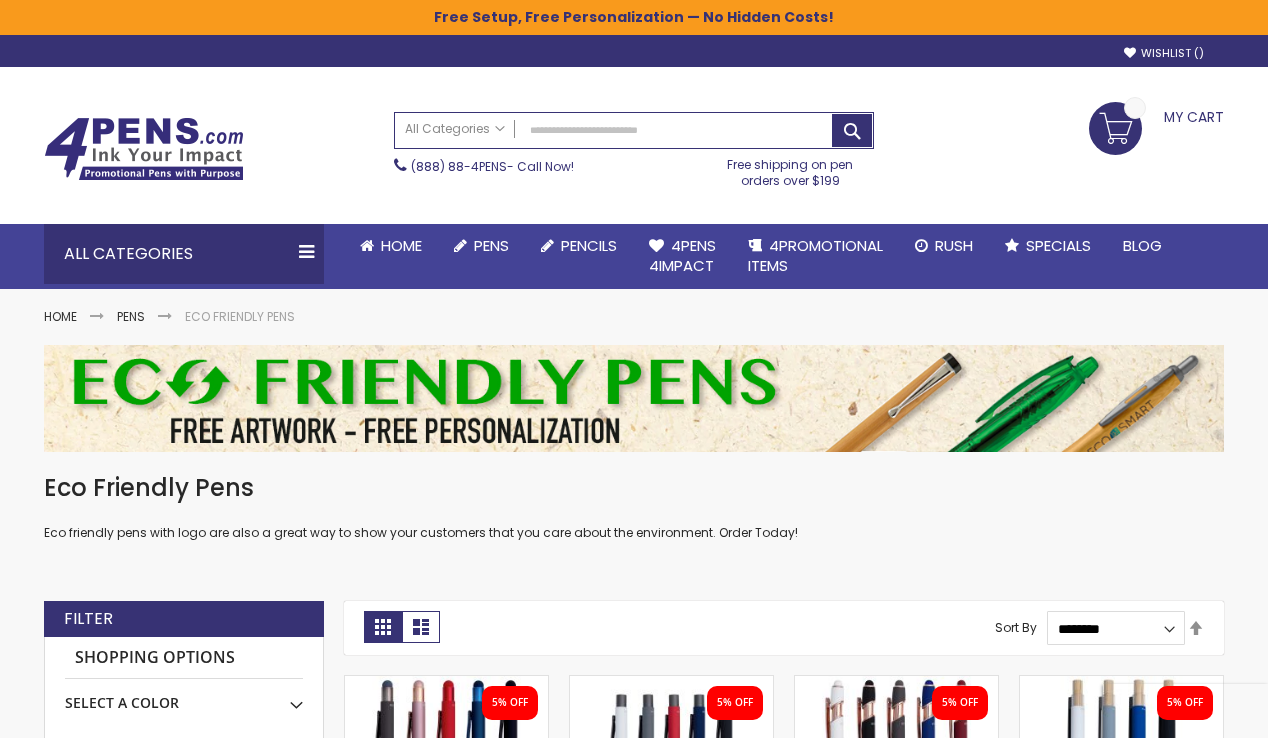 scroll, scrollTop: 0, scrollLeft: 0, axis: both 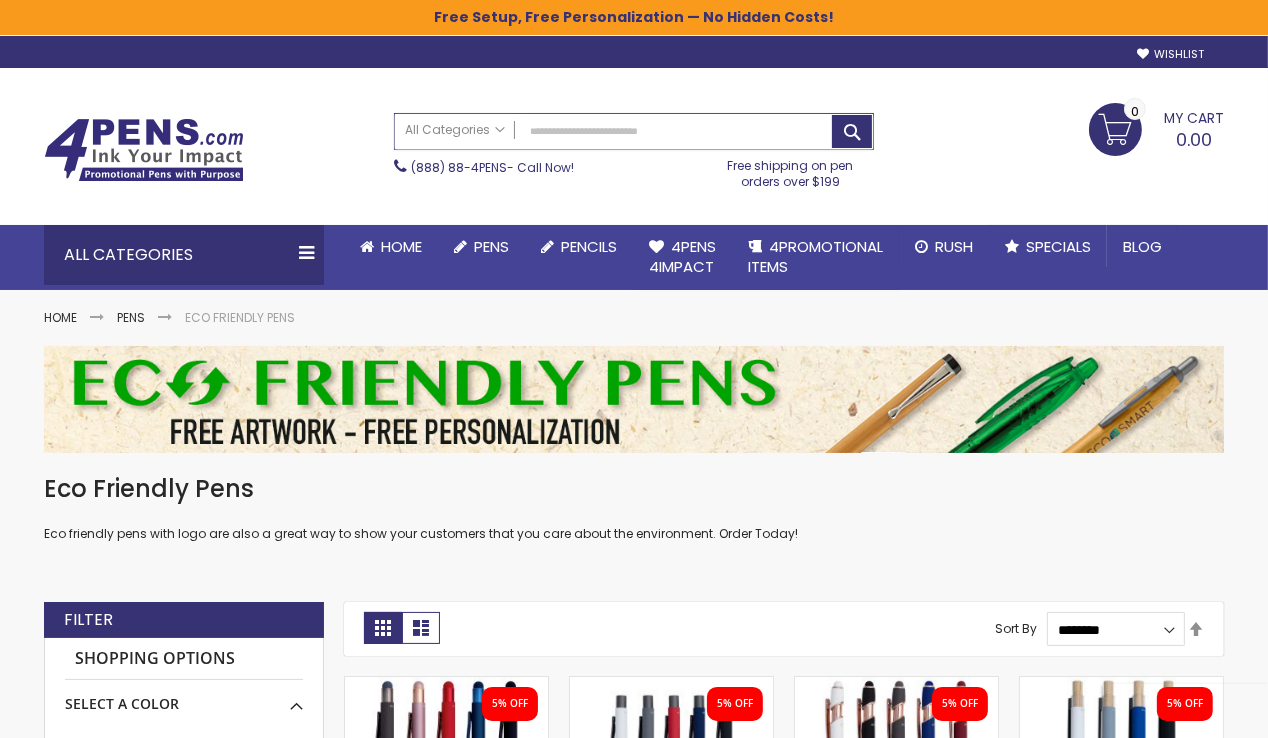 click on "Search" at bounding box center (634, 131) 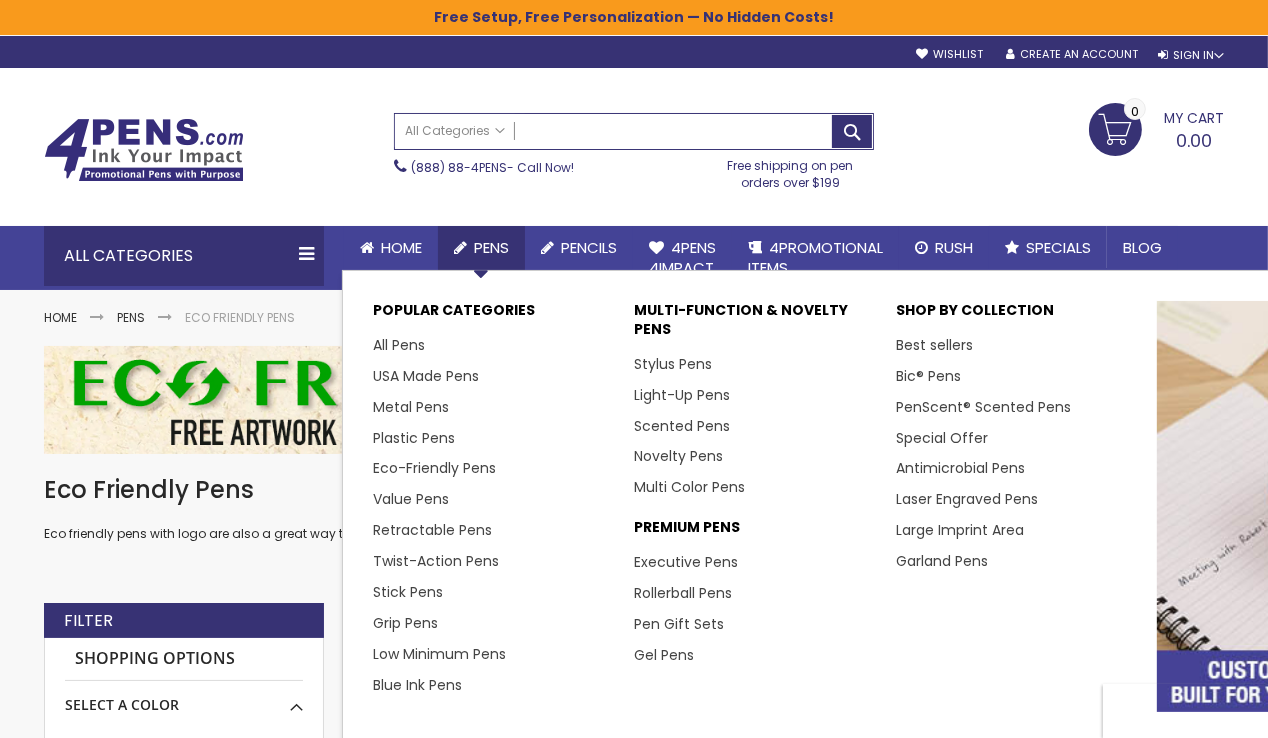 click on "Pens" at bounding box center (491, 247) 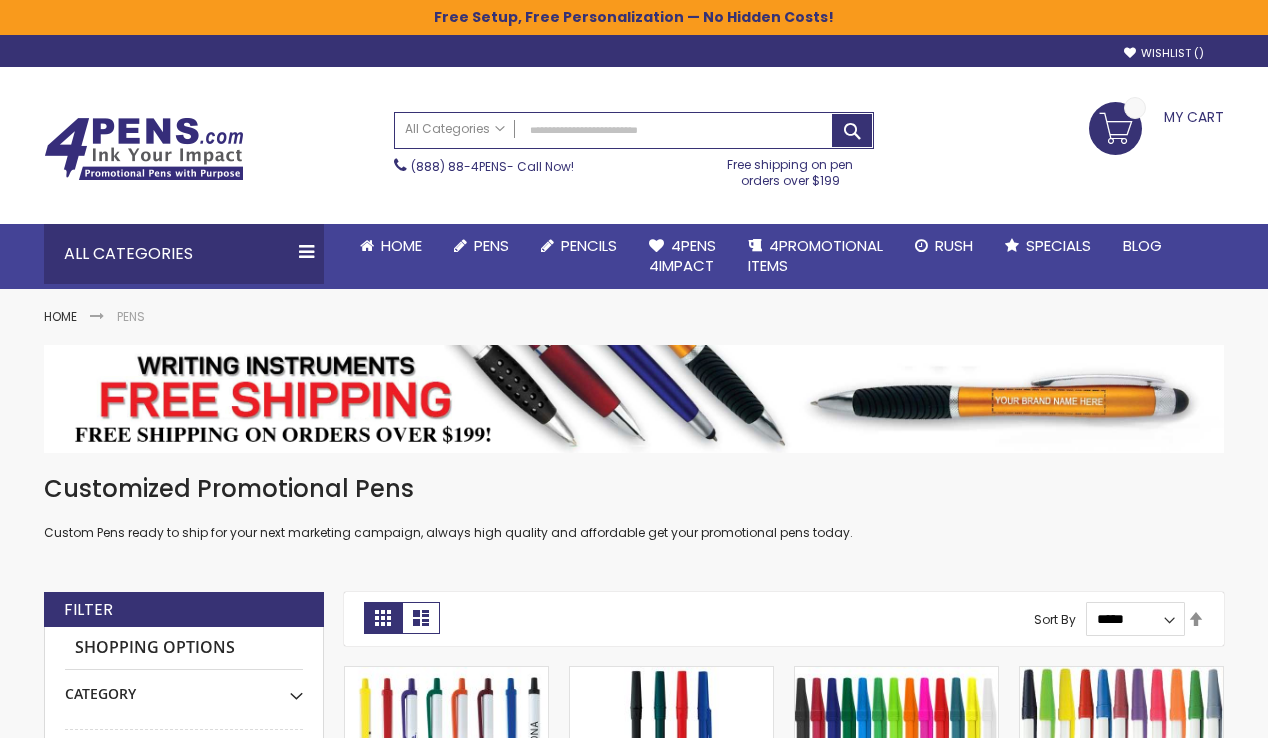 scroll, scrollTop: 0, scrollLeft: 0, axis: both 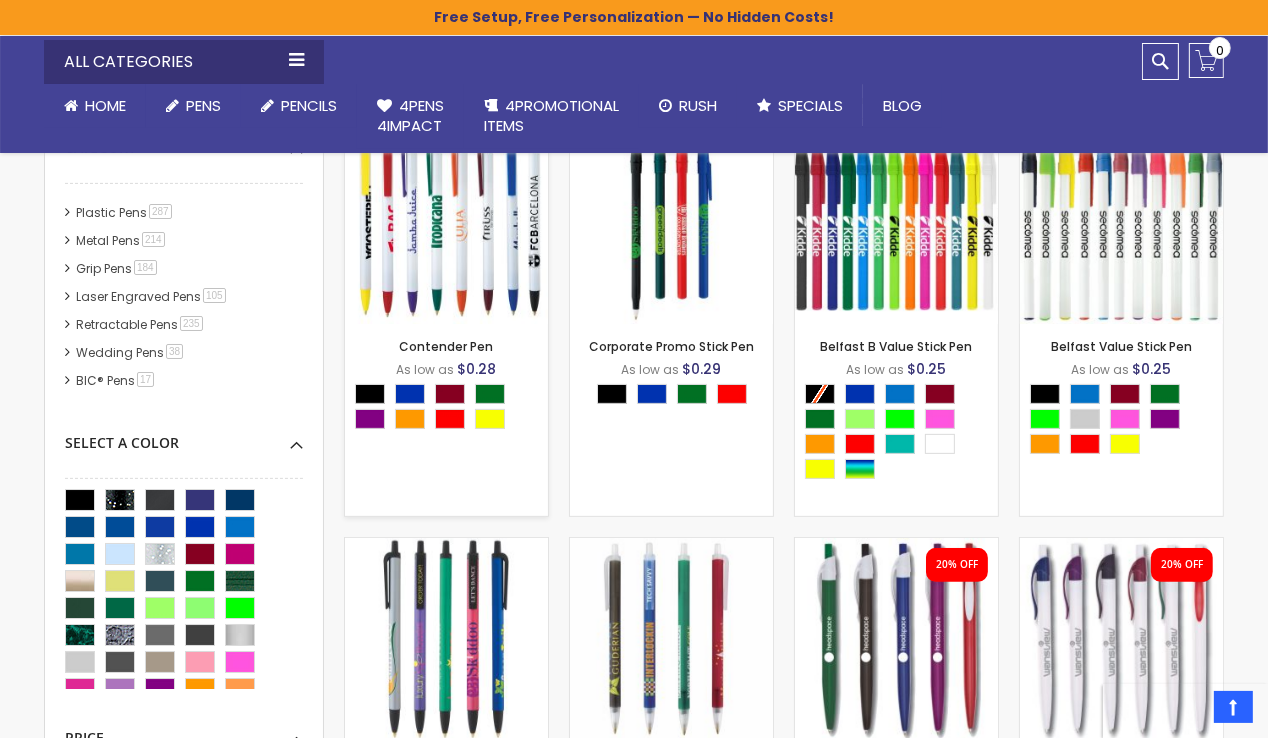 click at bounding box center (446, 222) 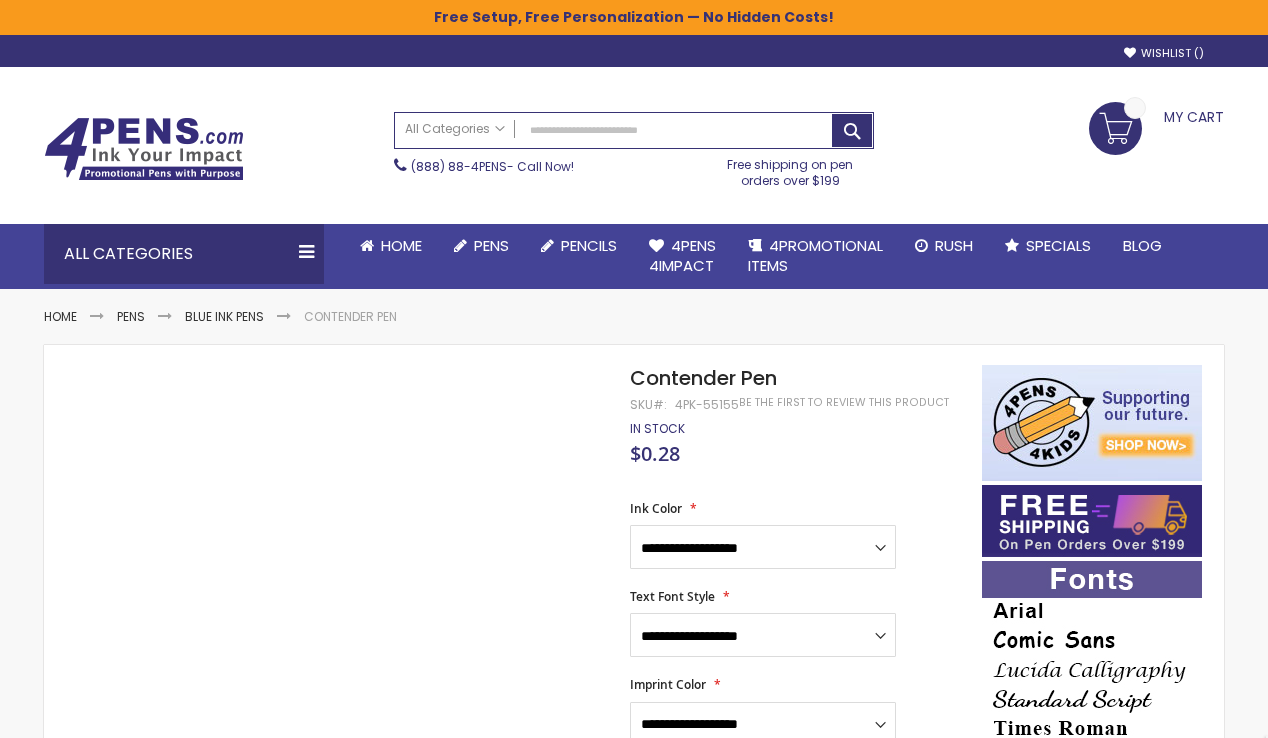 scroll, scrollTop: 0, scrollLeft: 0, axis: both 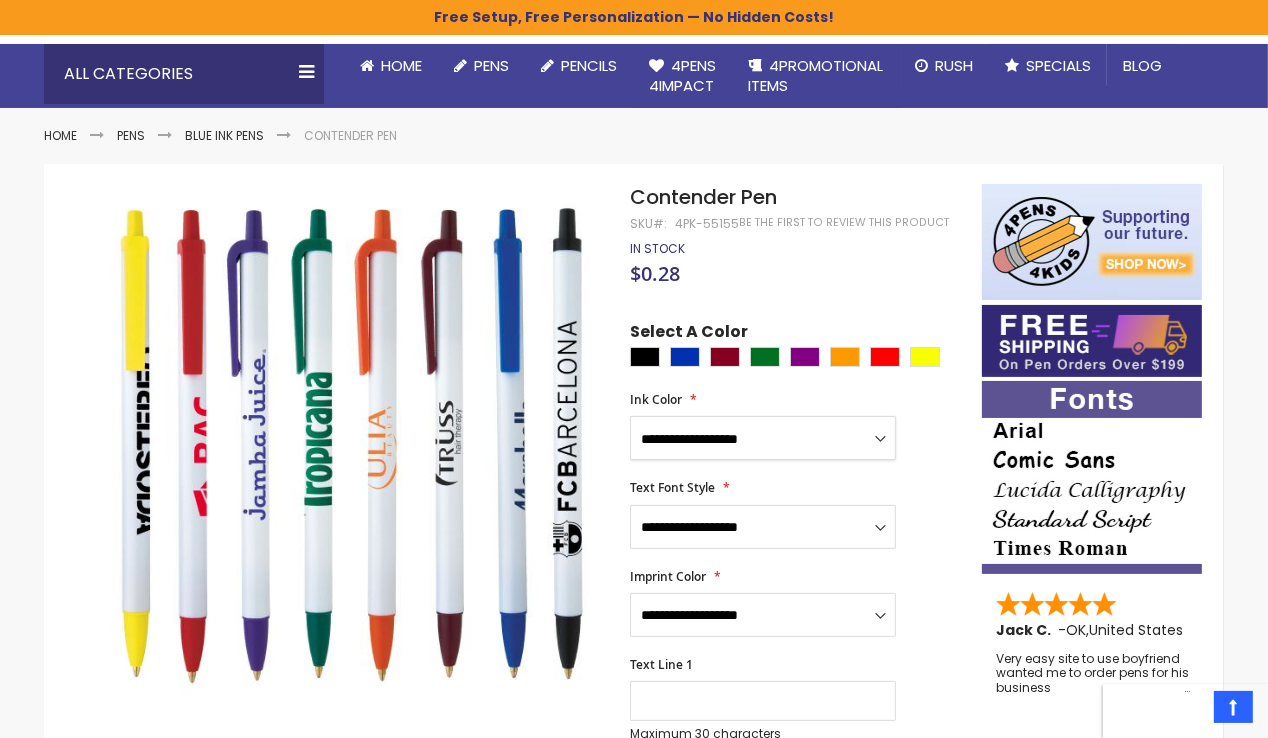 click on "**********" at bounding box center [763, 438] 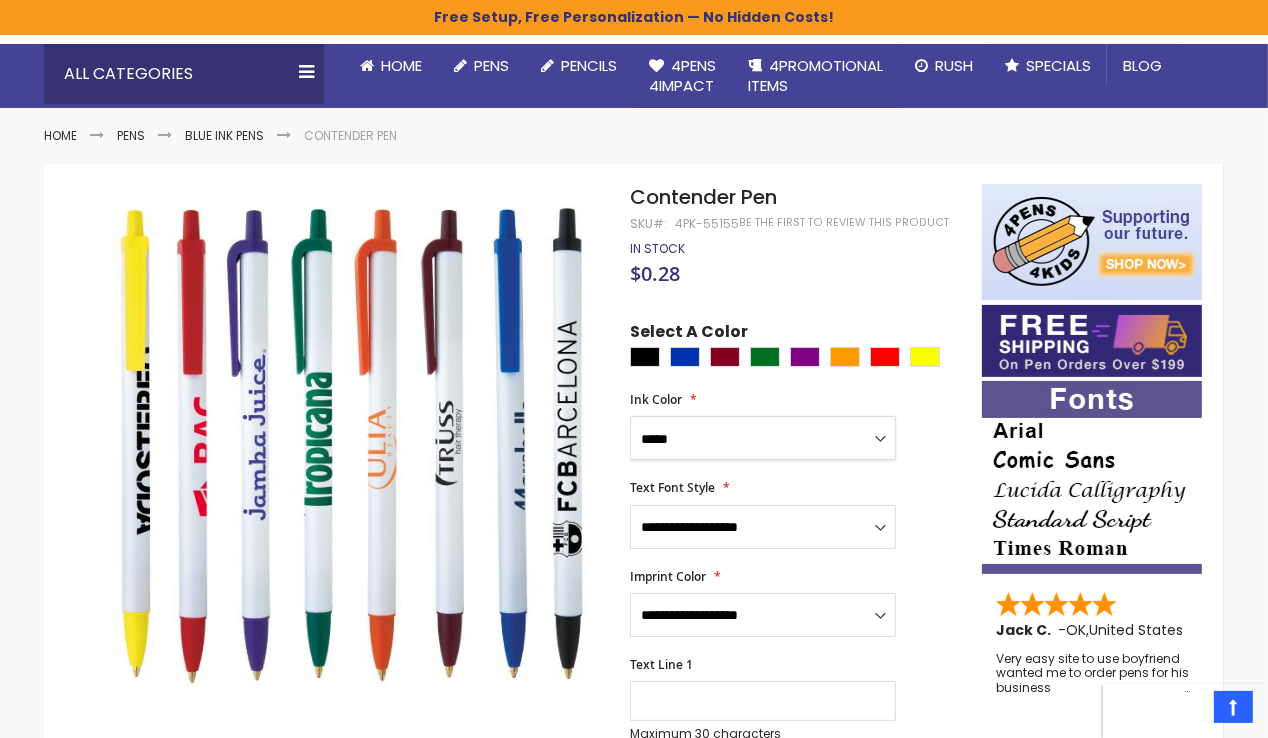 click on "**********" at bounding box center [763, 438] 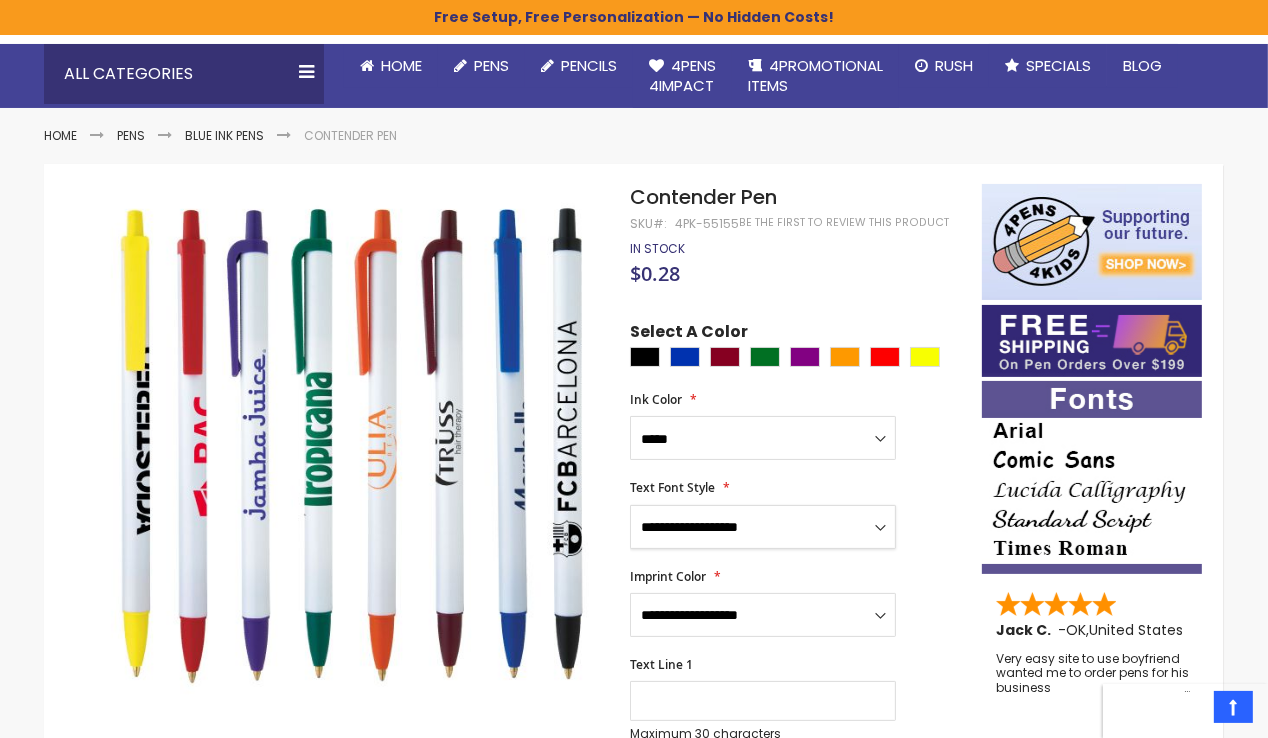 click on "**********" at bounding box center (763, 527) 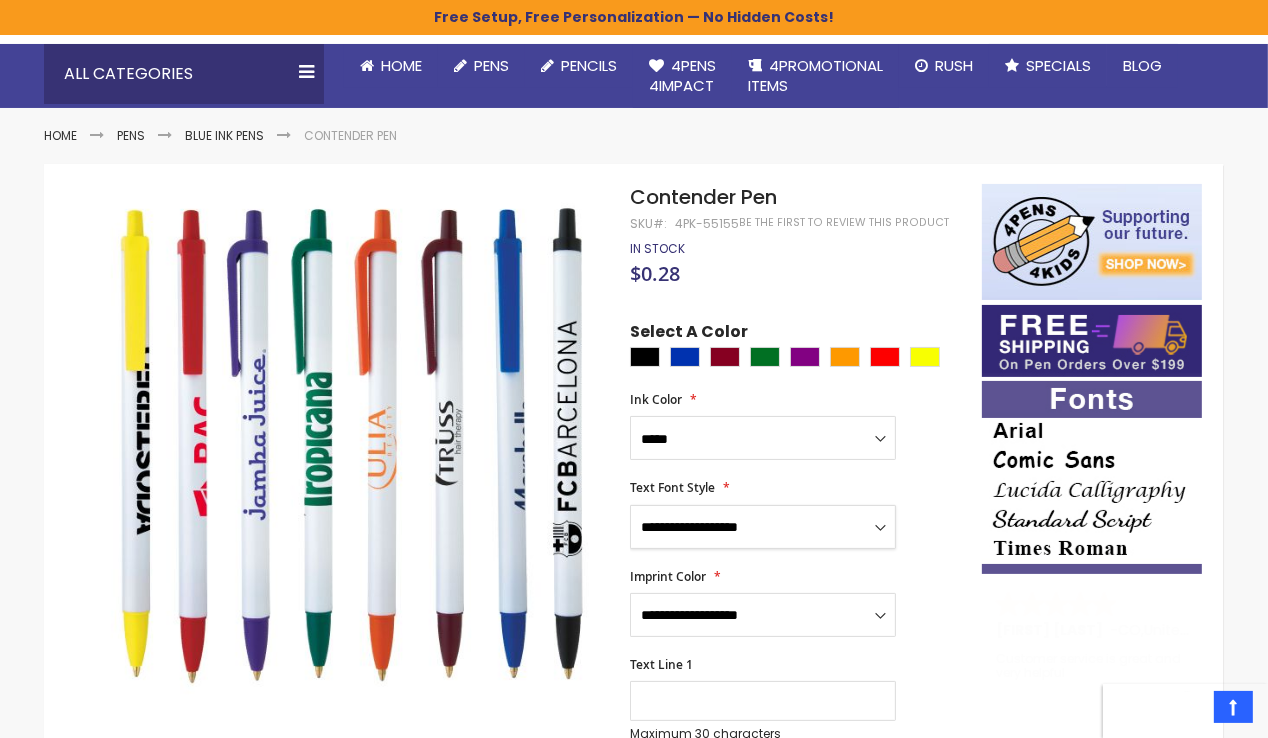 select on "*****" 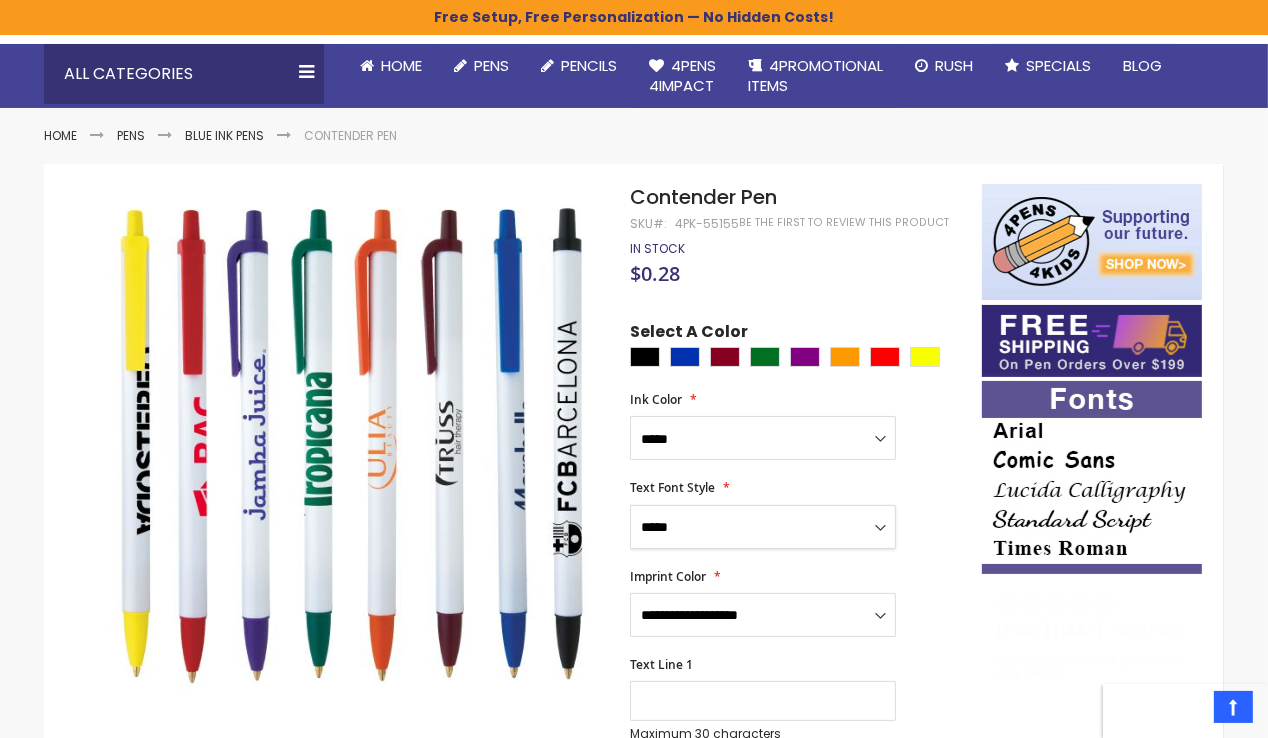 click on "**********" at bounding box center [763, 527] 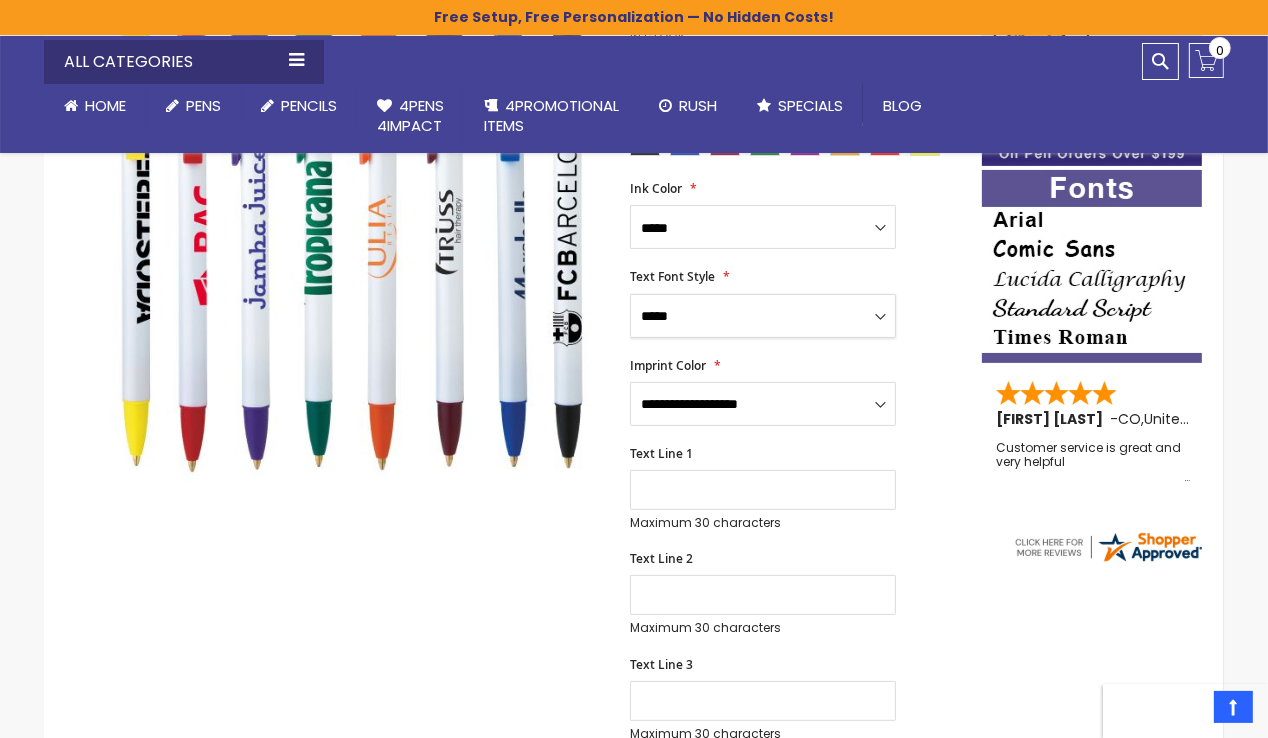 scroll, scrollTop: 455, scrollLeft: 0, axis: vertical 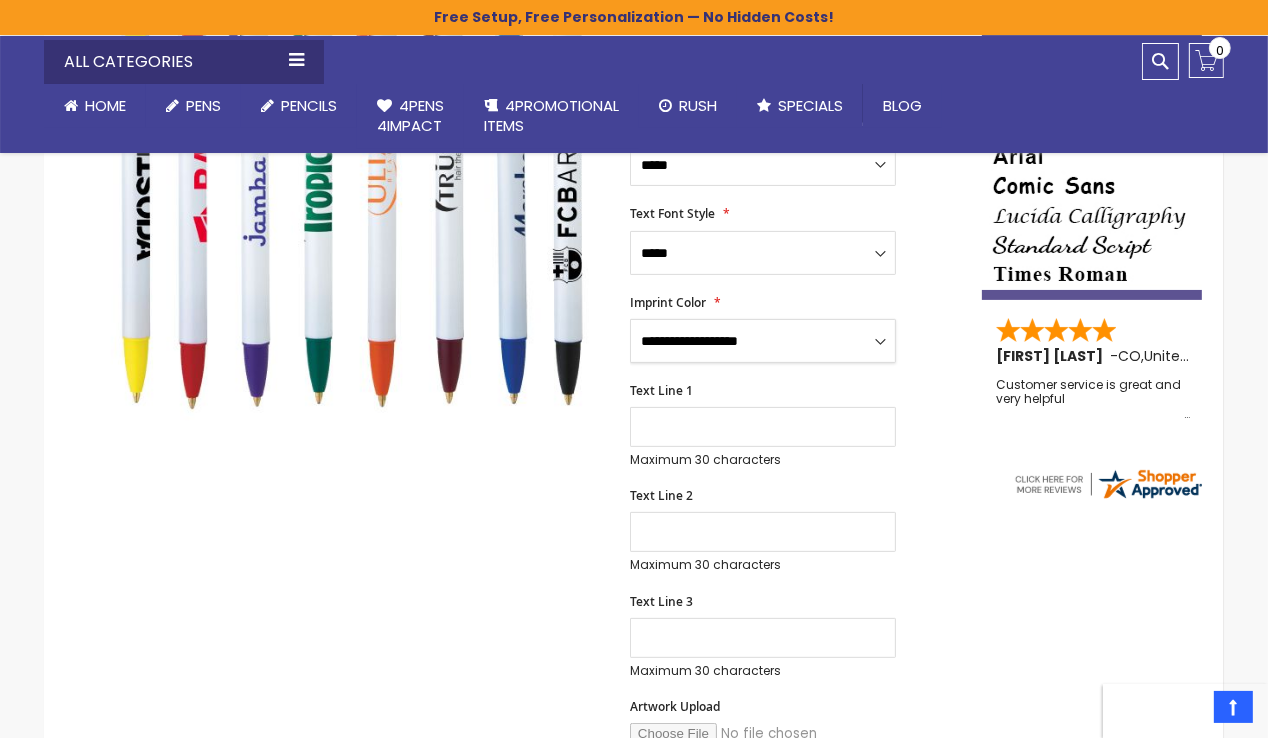 click on "**********" at bounding box center (763, 341) 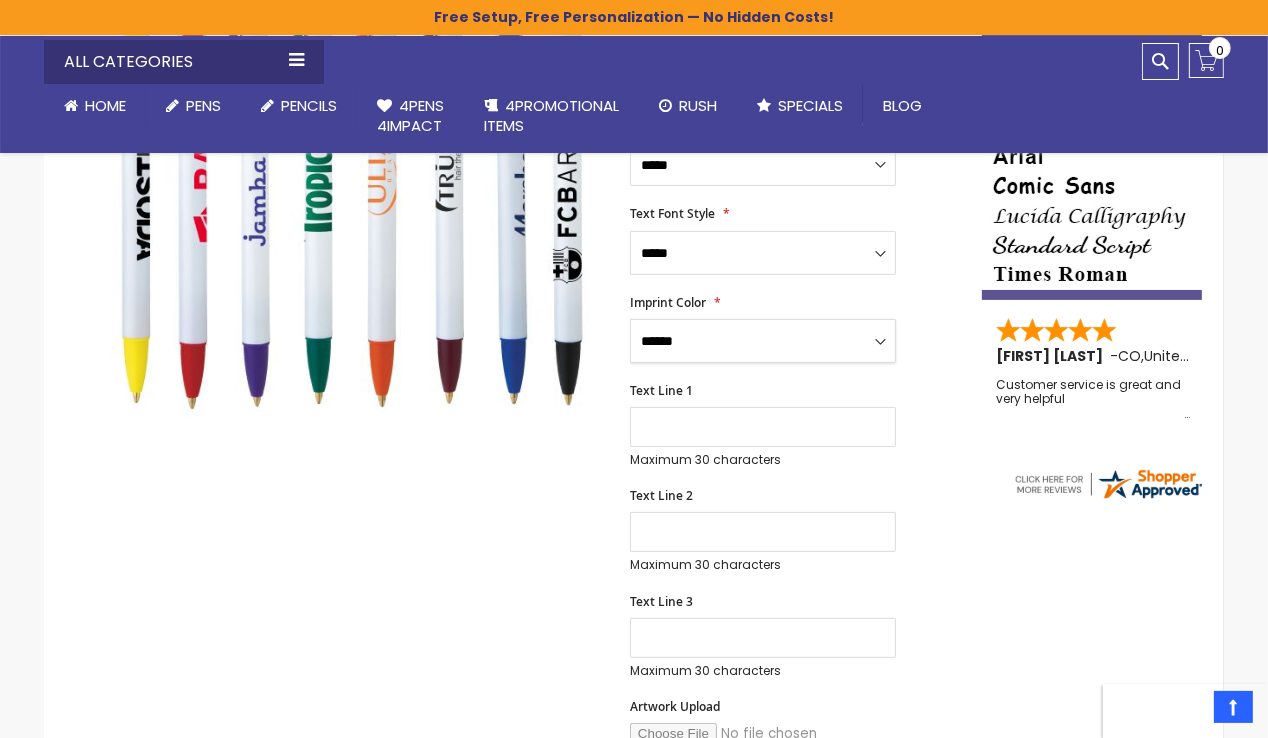 click on "**********" at bounding box center (763, 341) 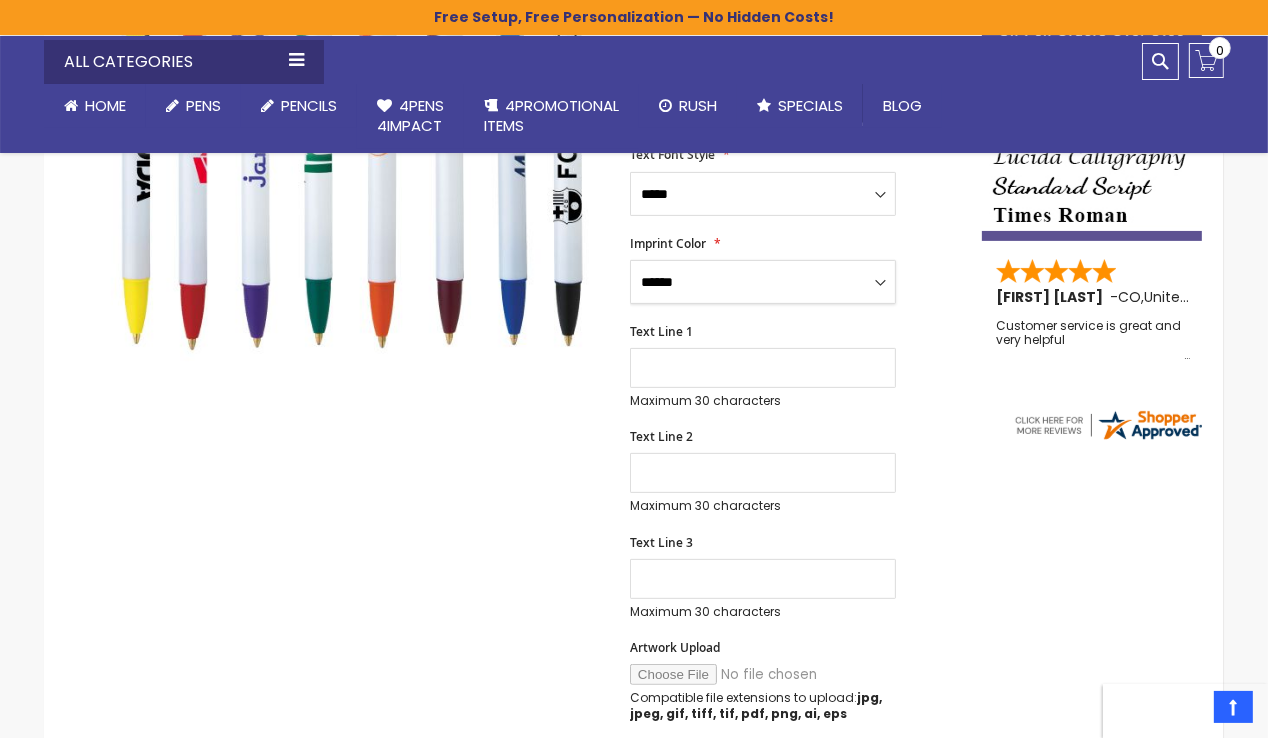 scroll, scrollTop: 546, scrollLeft: 0, axis: vertical 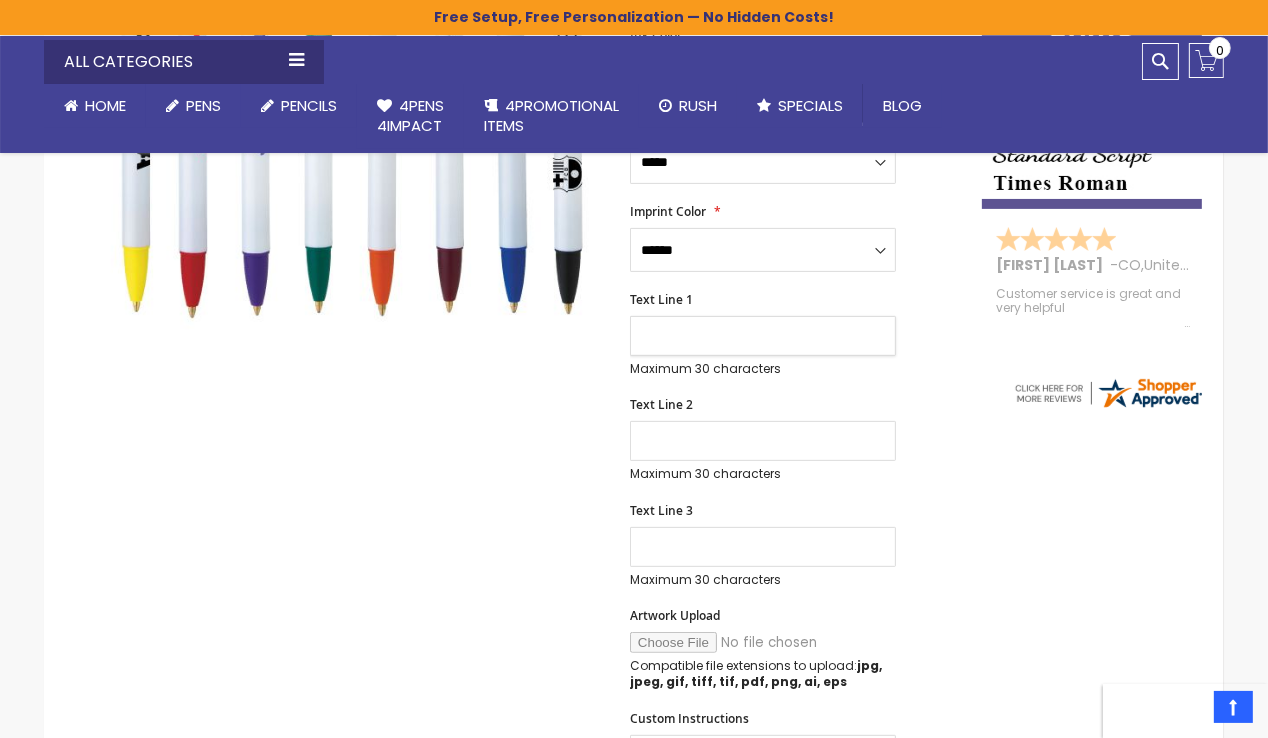 click on "Text Line 1" at bounding box center [763, 336] 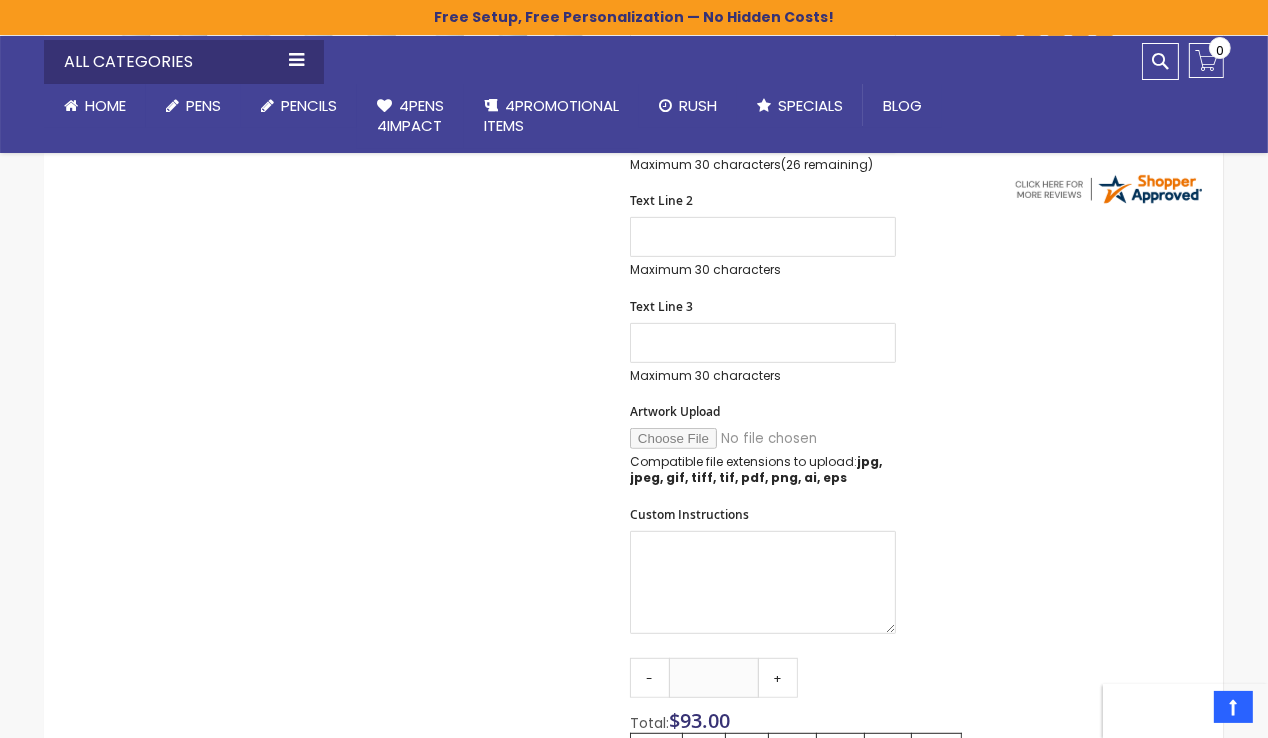 scroll, scrollTop: 819, scrollLeft: 0, axis: vertical 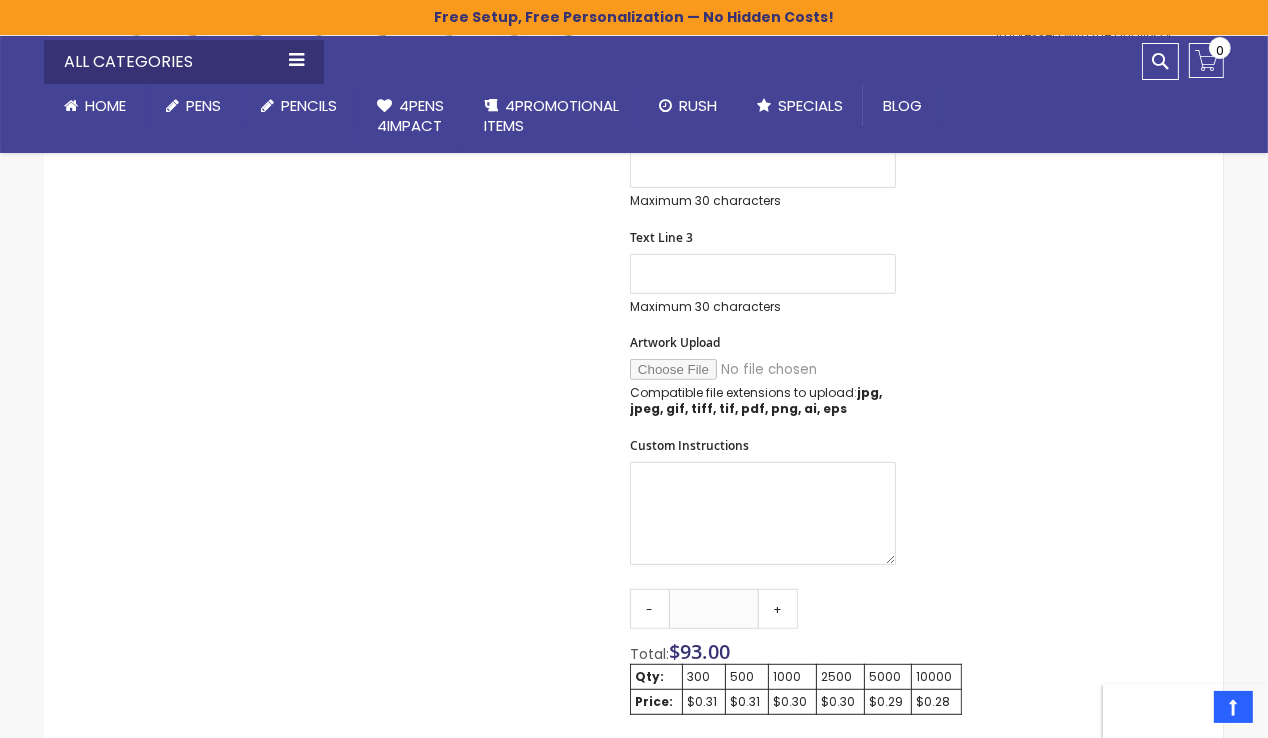 type on "****" 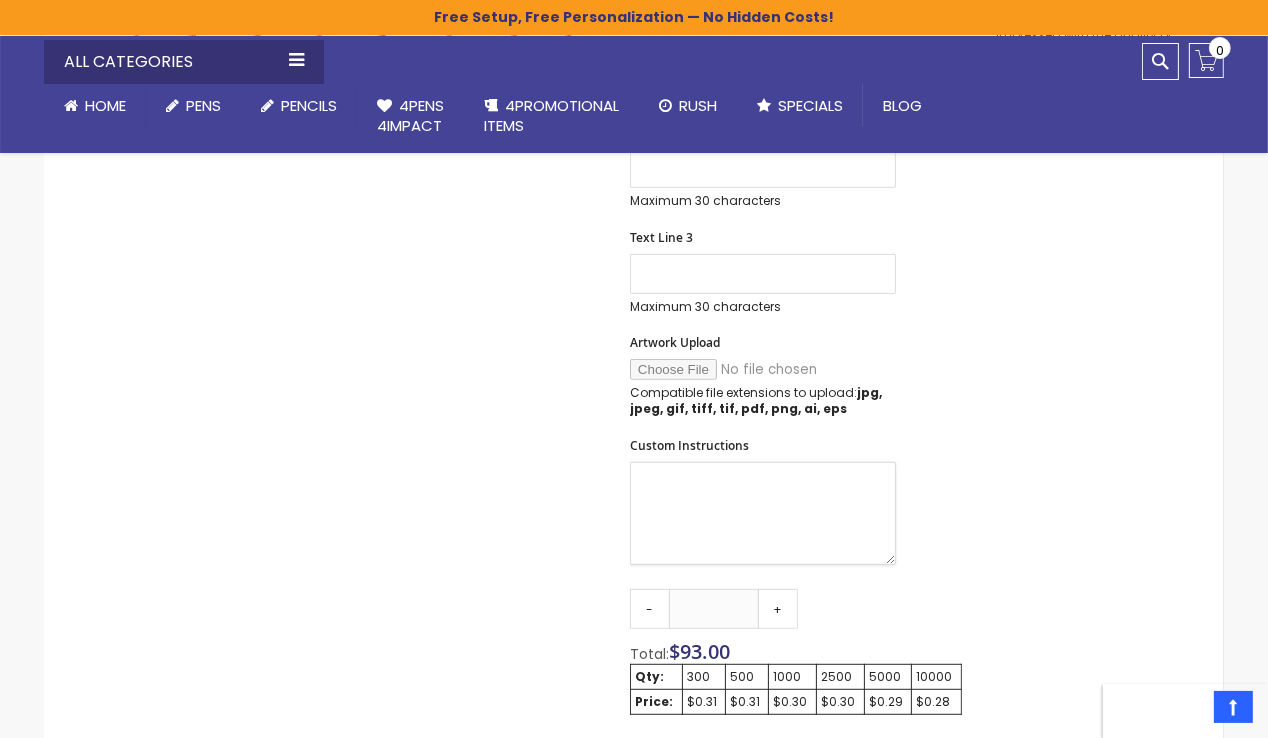 click on "Custom Instructions" at bounding box center (763, 513) 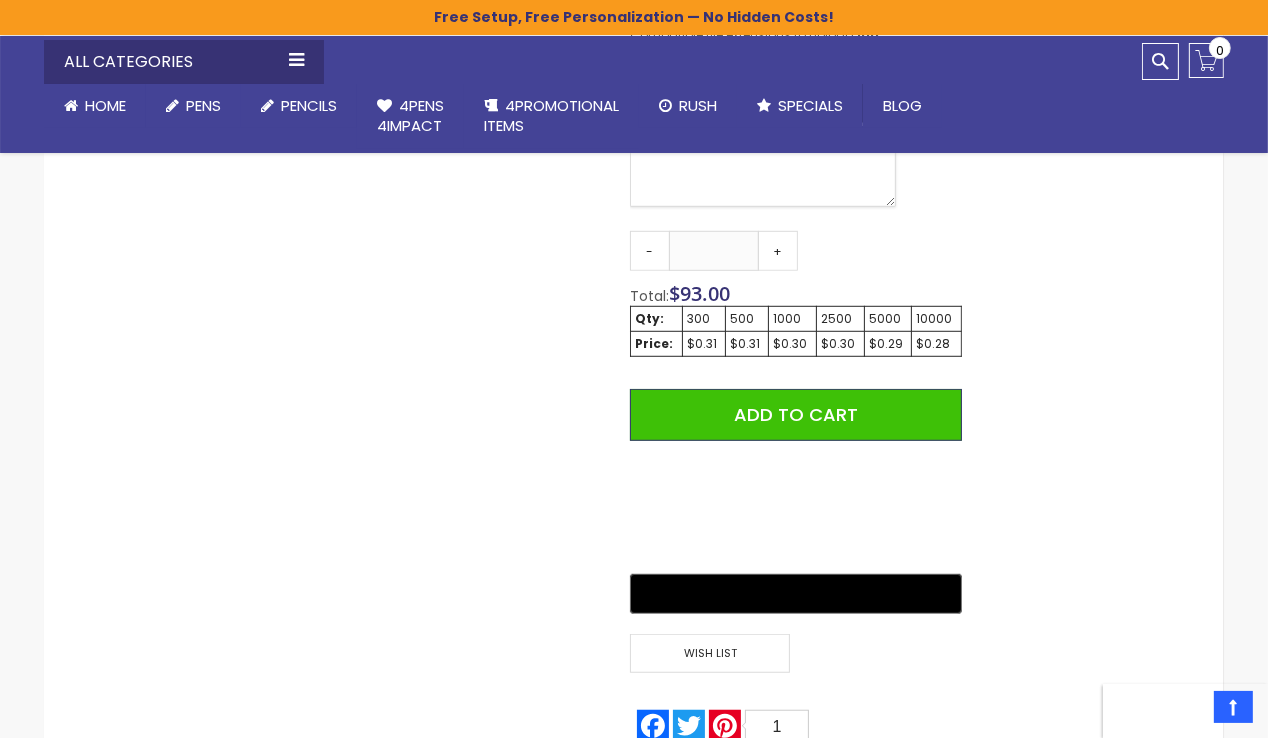 scroll, scrollTop: 1182, scrollLeft: 0, axis: vertical 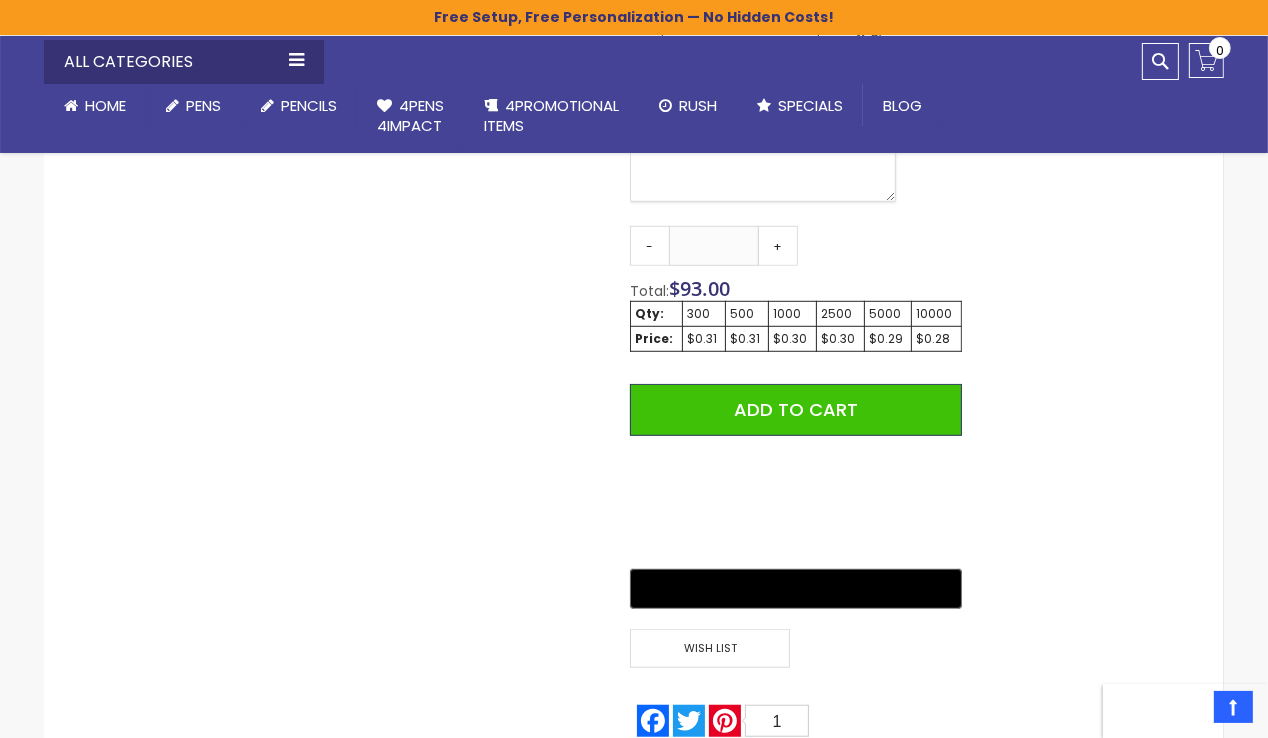 type on "**********" 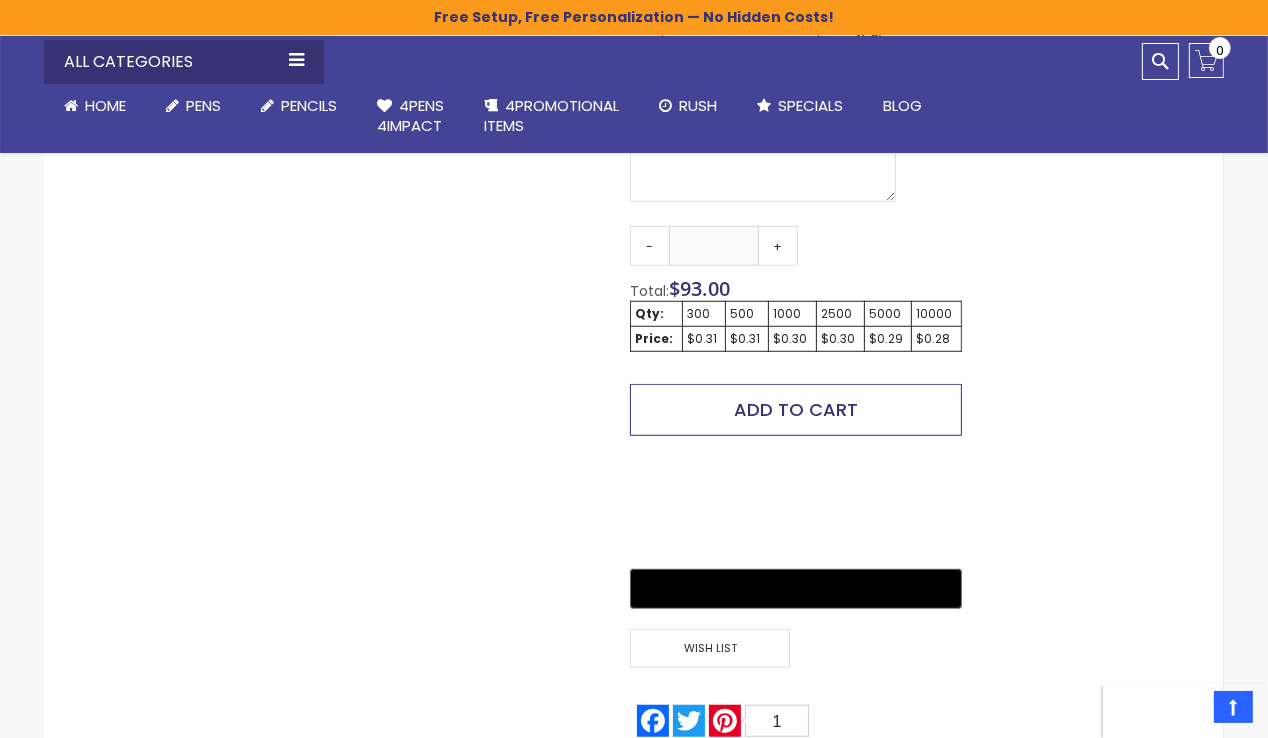 click on "Add to Cart" at bounding box center [796, 409] 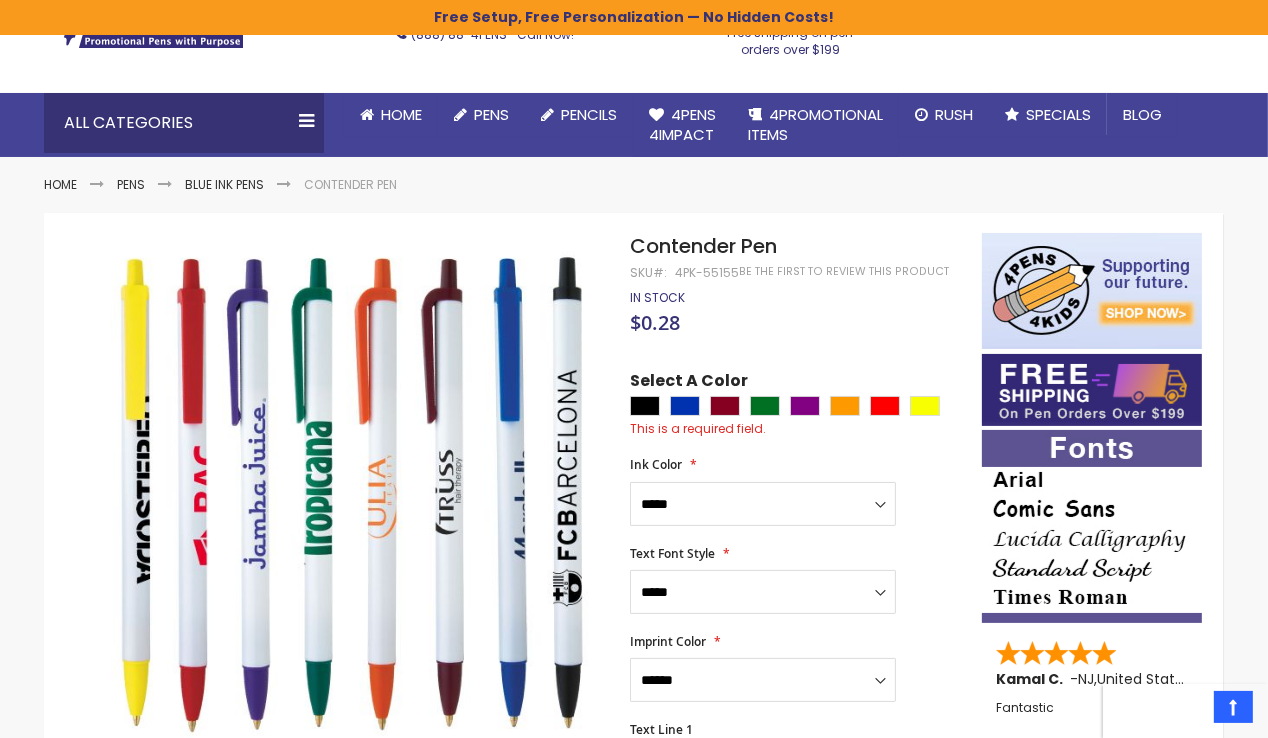 scroll, scrollTop: 132, scrollLeft: 0, axis: vertical 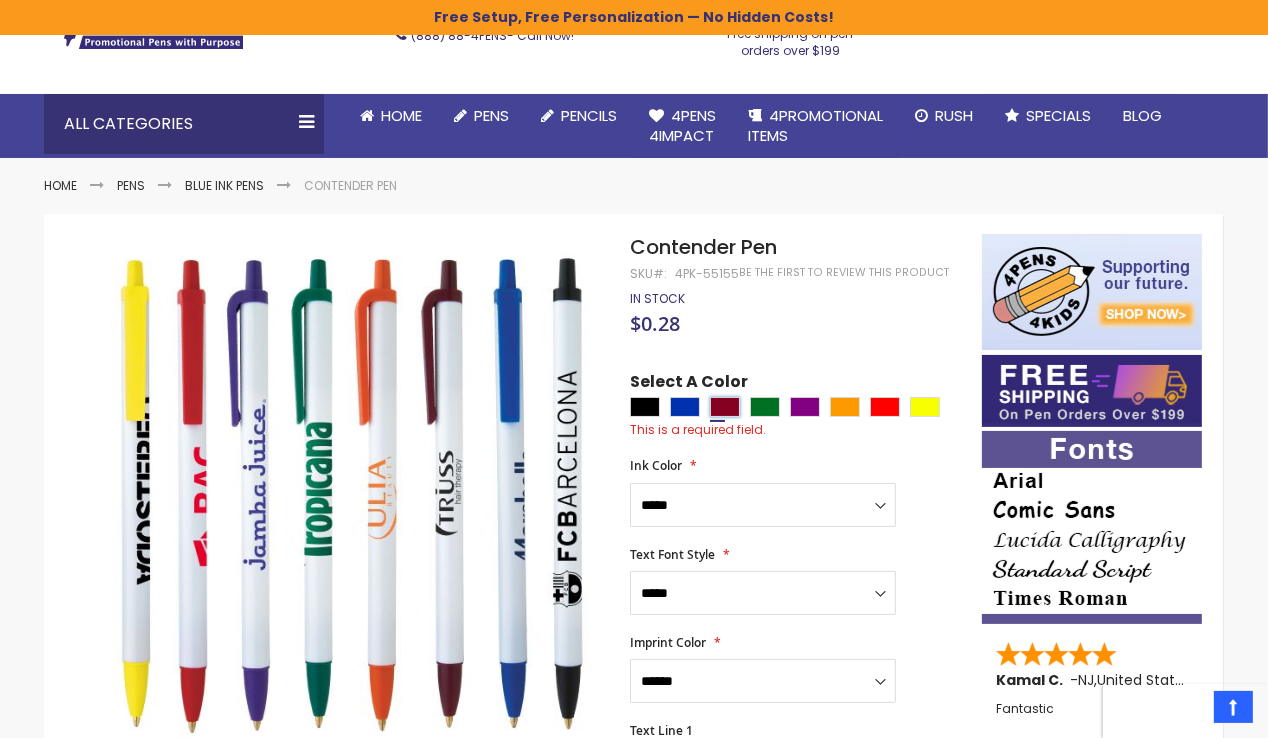 click at bounding box center [725, 407] 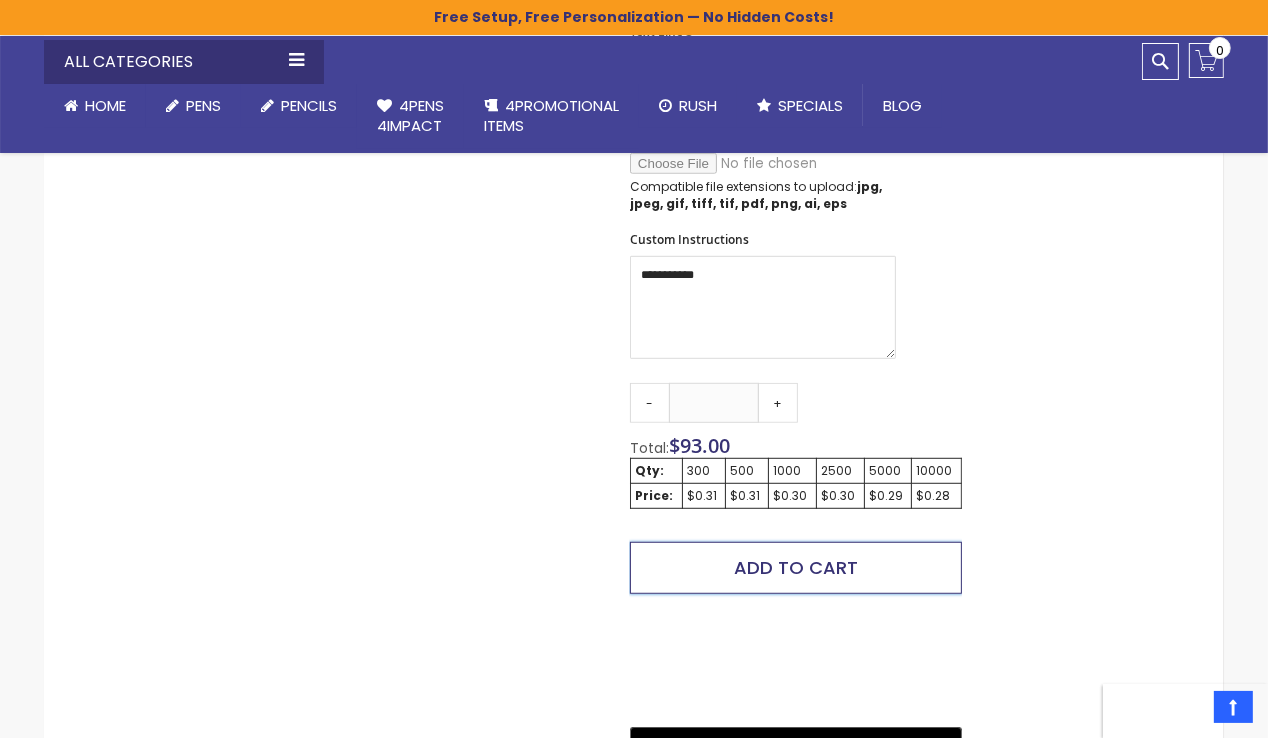 click on "Add to Cart" at bounding box center (796, 567) 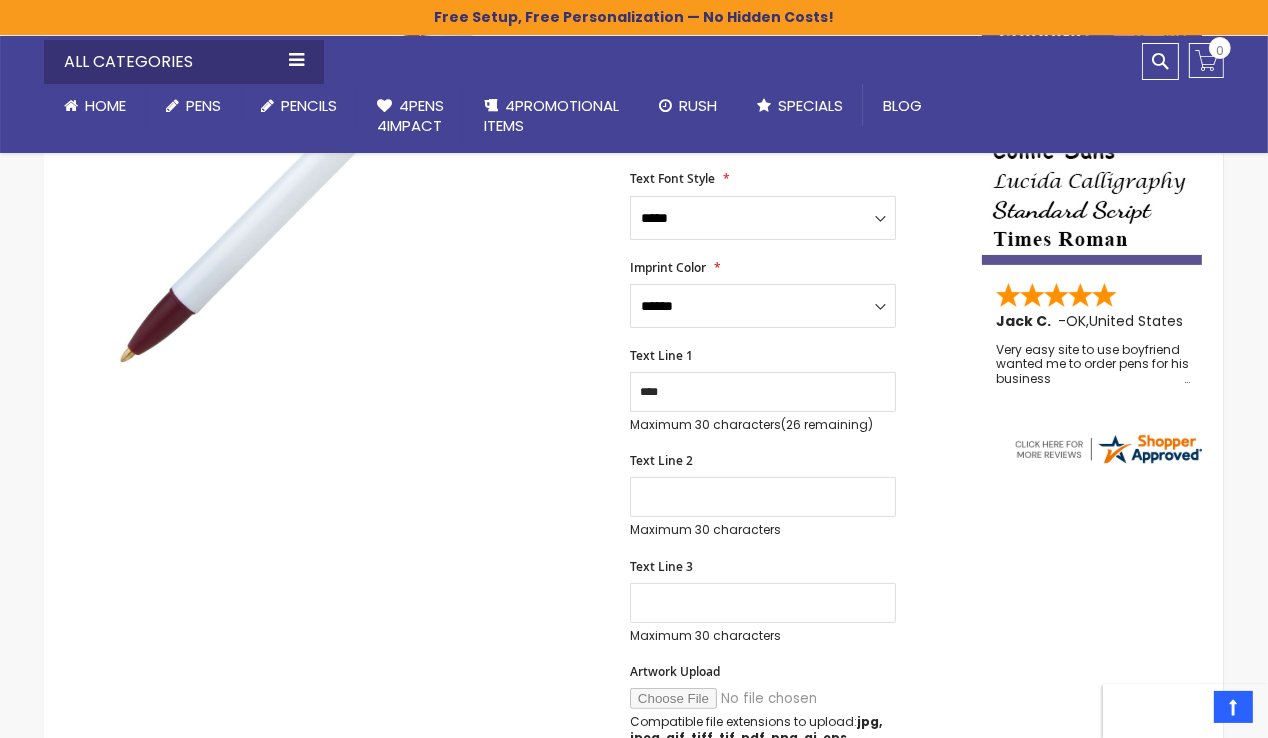 scroll, scrollTop: 481, scrollLeft: 0, axis: vertical 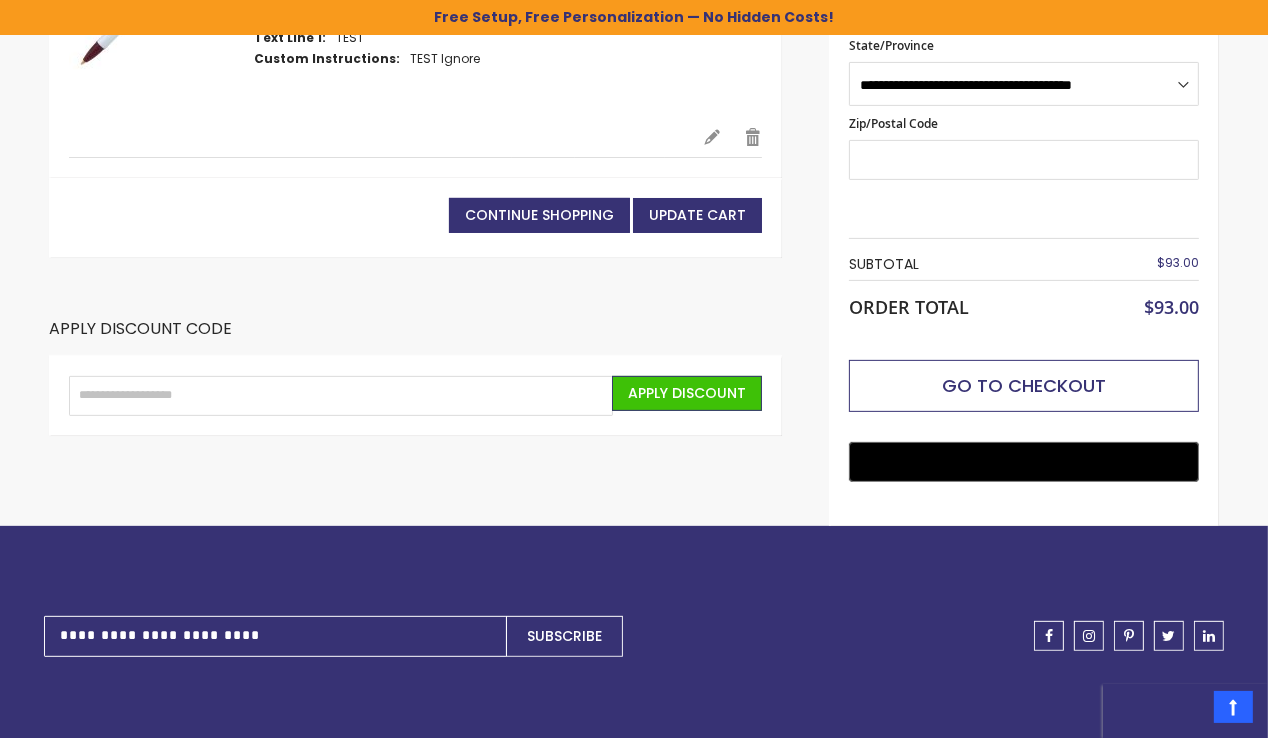 click on "Go to Checkout" at bounding box center [1024, 385] 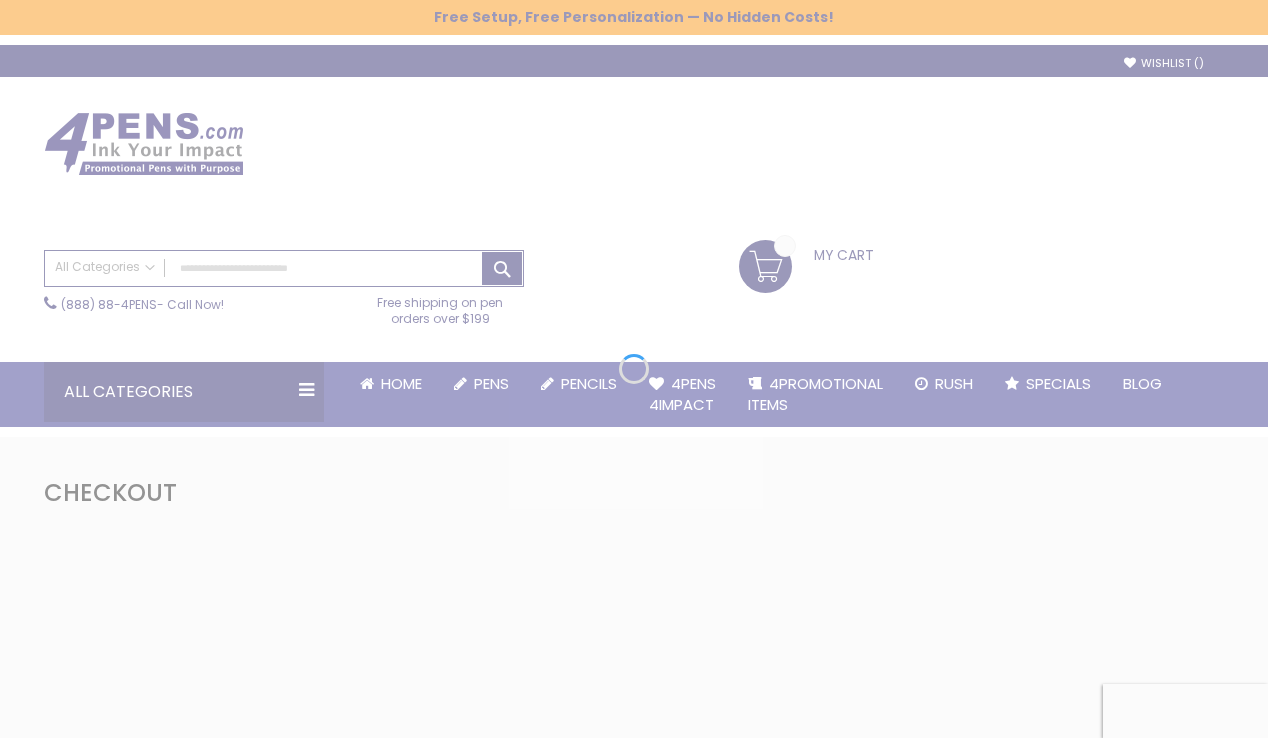 scroll, scrollTop: 0, scrollLeft: 0, axis: both 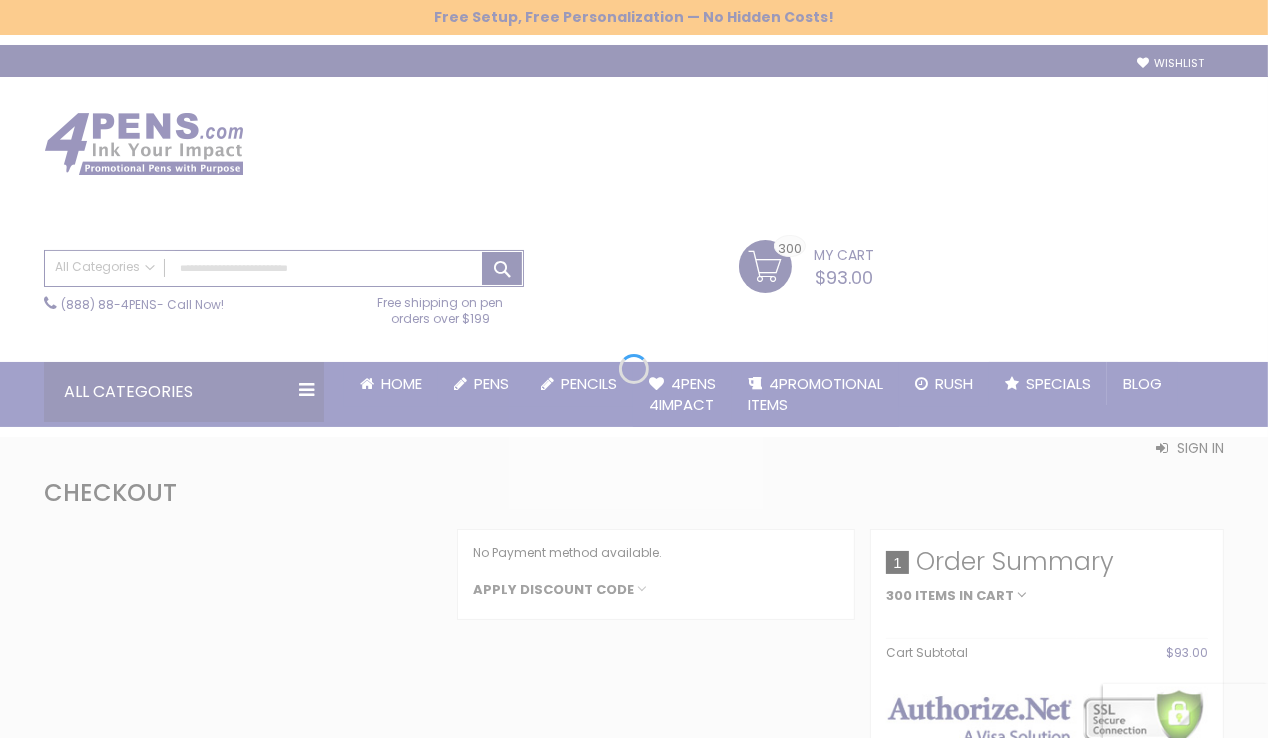 select on "*" 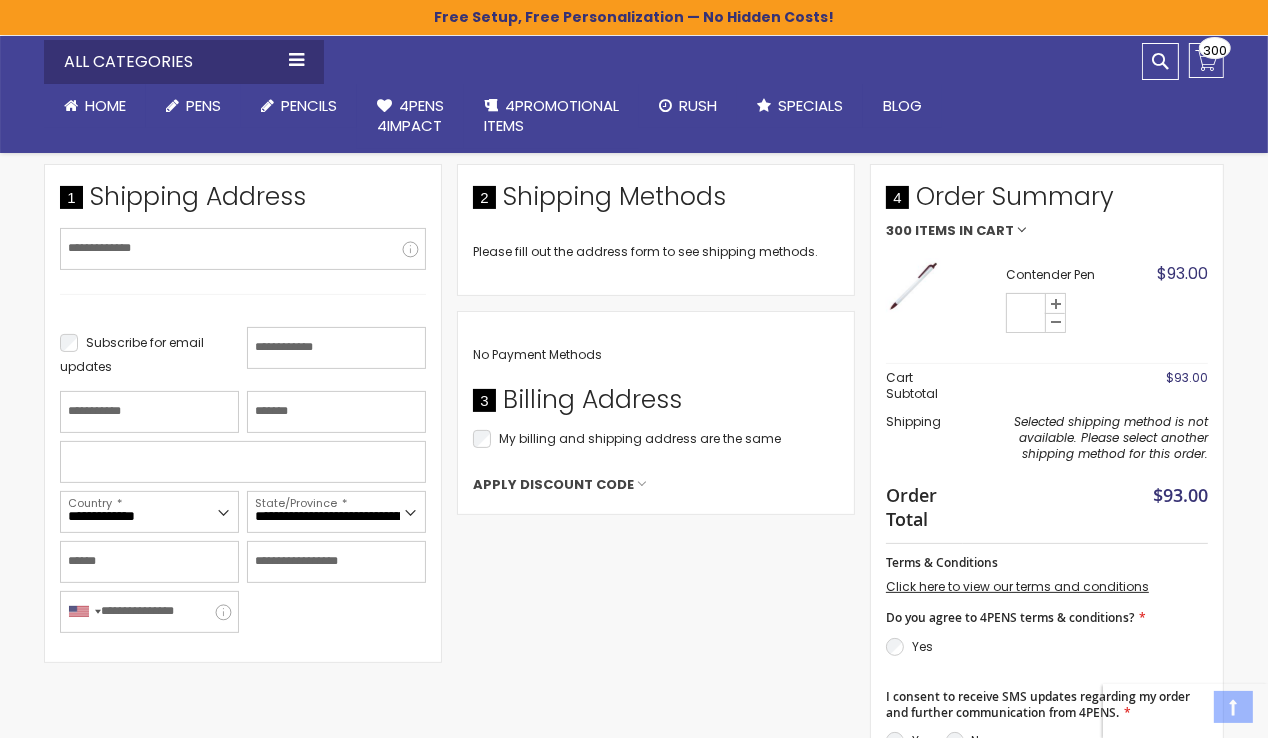 scroll, scrollTop: 454, scrollLeft: 0, axis: vertical 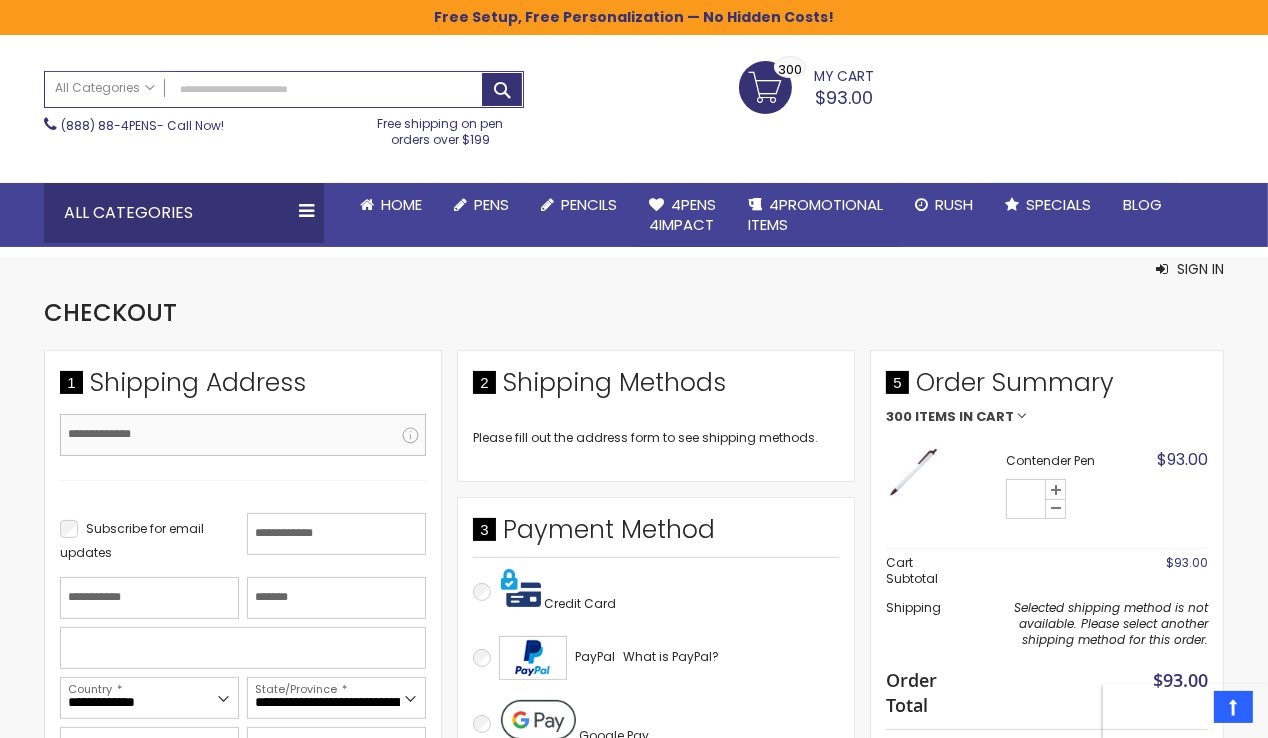 click on "Email Address" at bounding box center [243, 435] 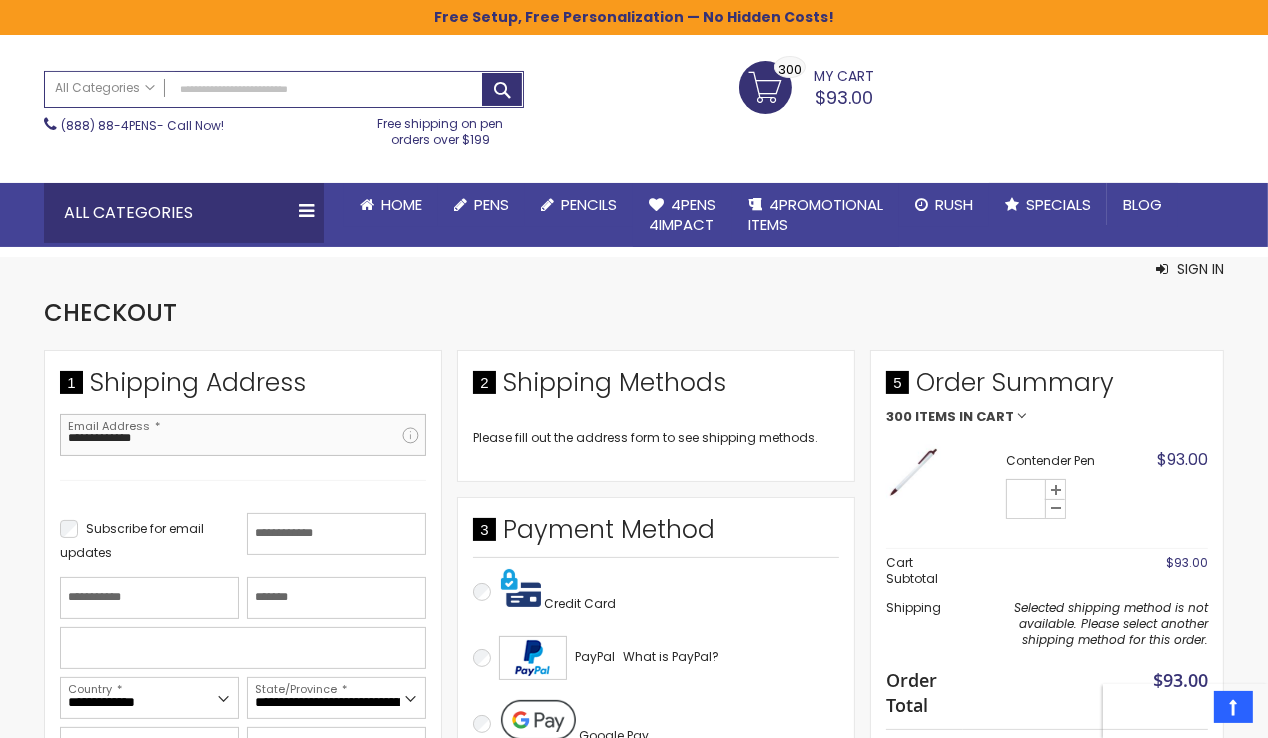 type on "**********" 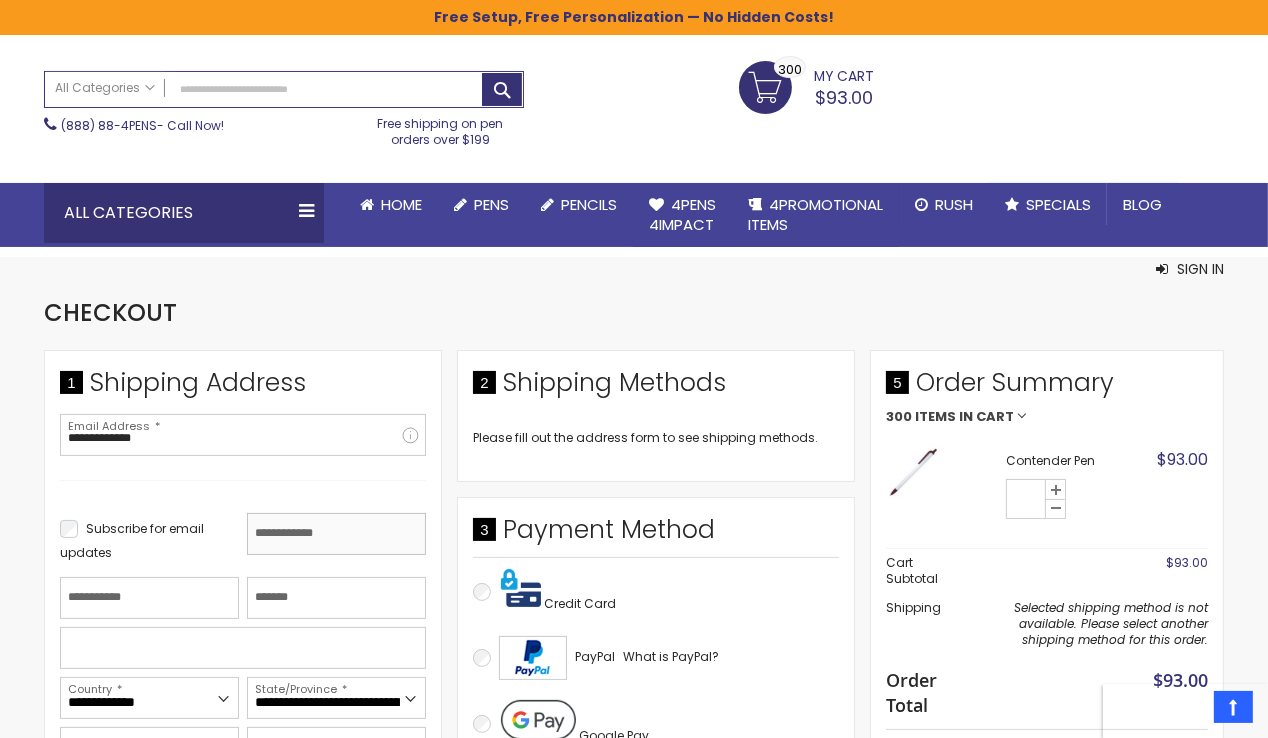 click on "First Name" at bounding box center [336, 534] 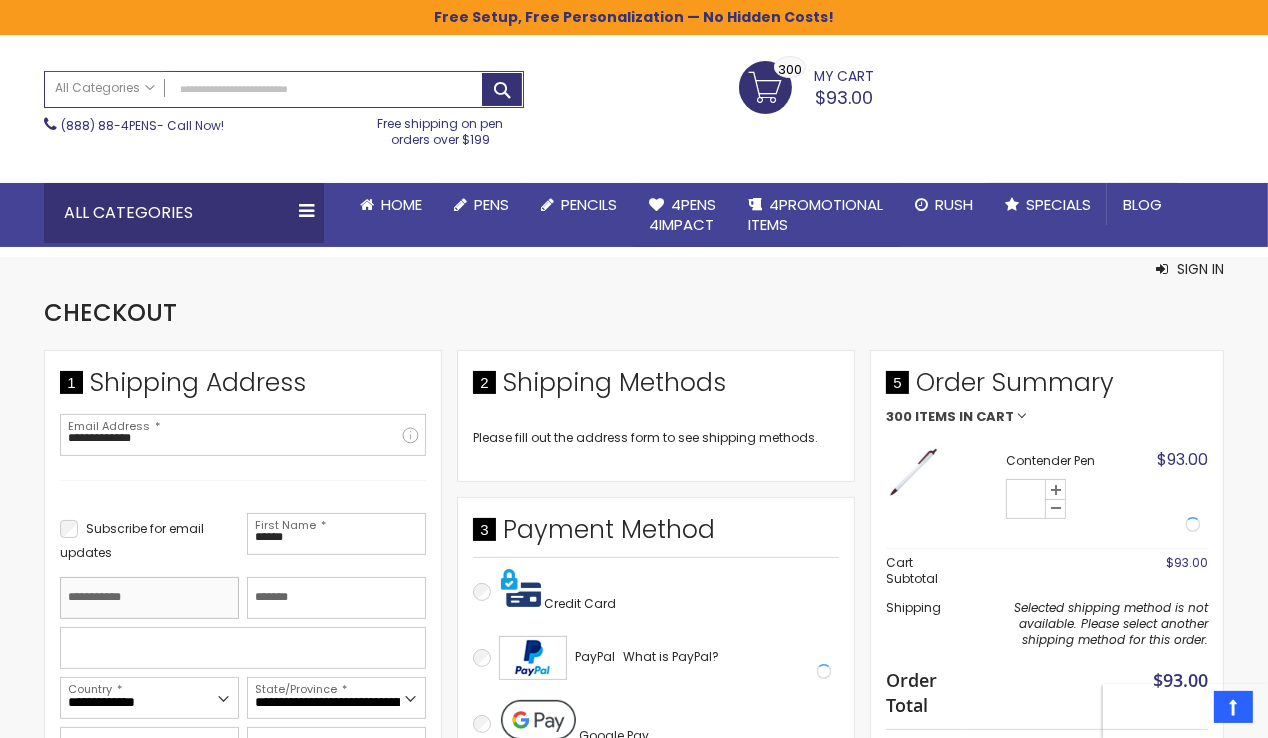 click on "Last Name" at bounding box center (149, 598) 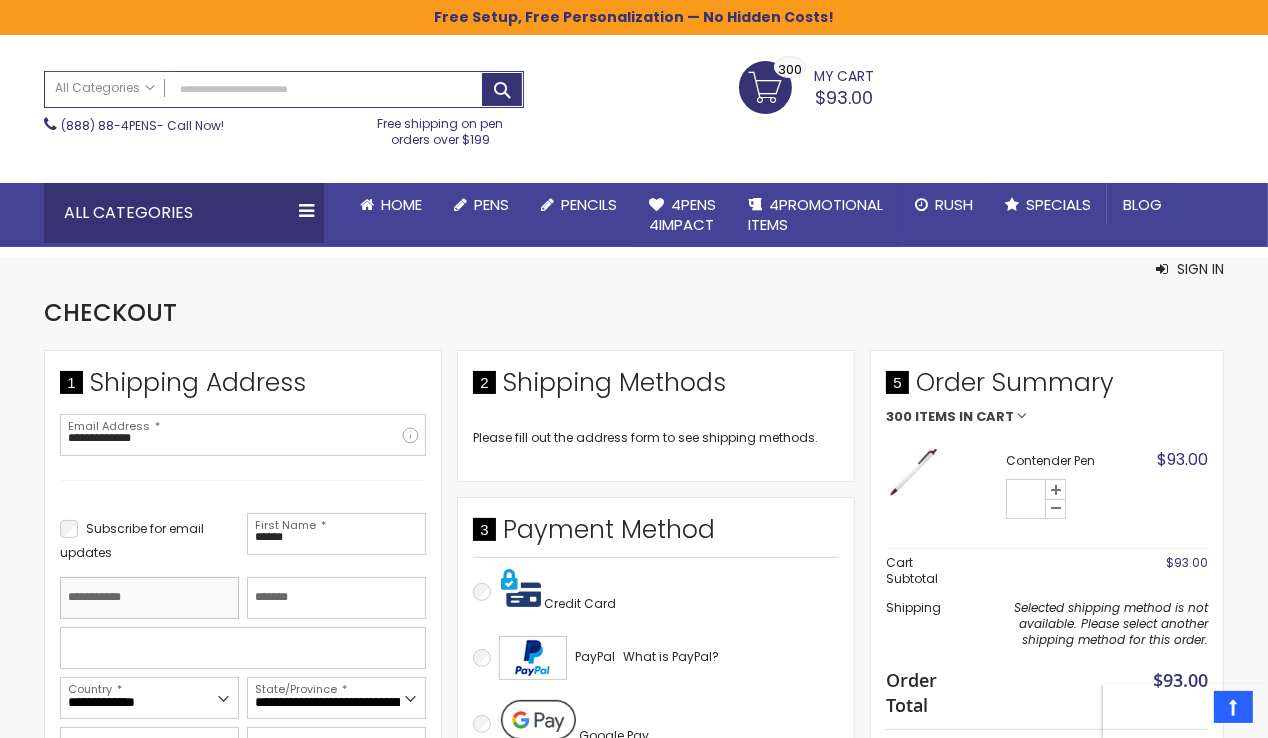 type on "*********" 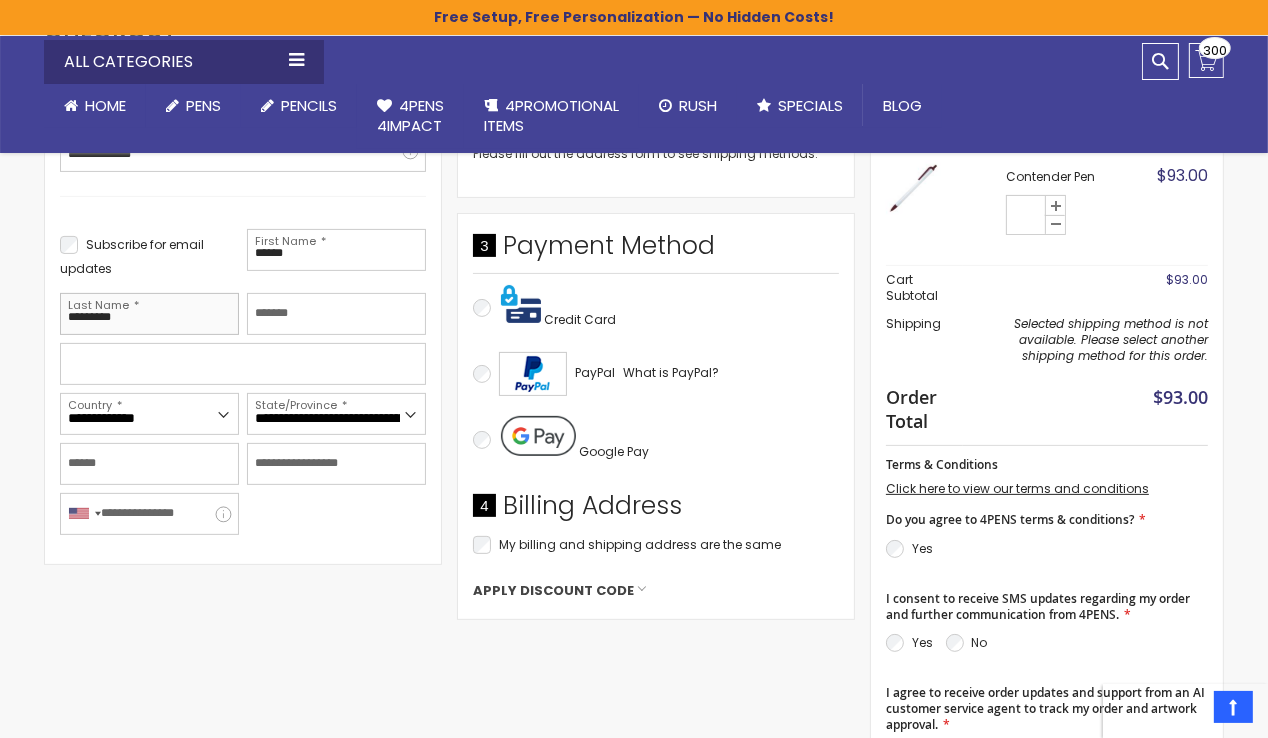 scroll, scrollTop: 363, scrollLeft: 0, axis: vertical 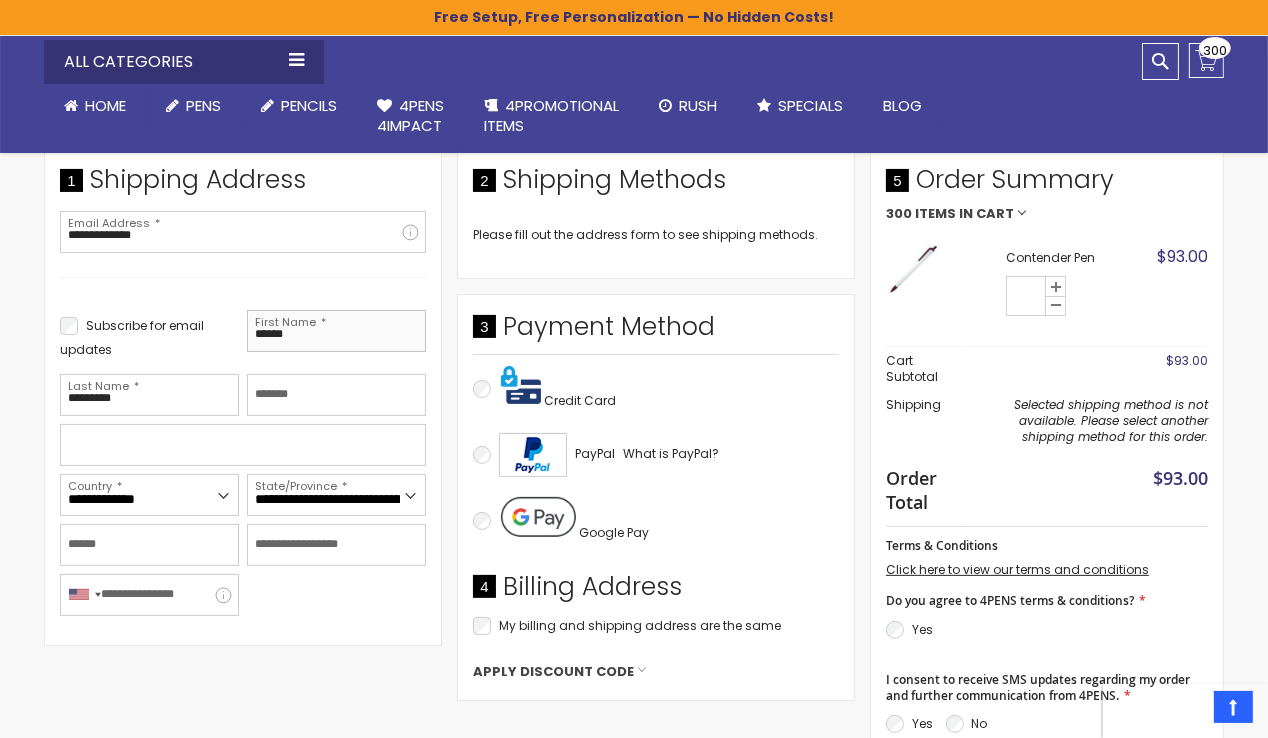 drag, startPoint x: 306, startPoint y: 331, endPoint x: 252, endPoint y: 332, distance: 54.00926 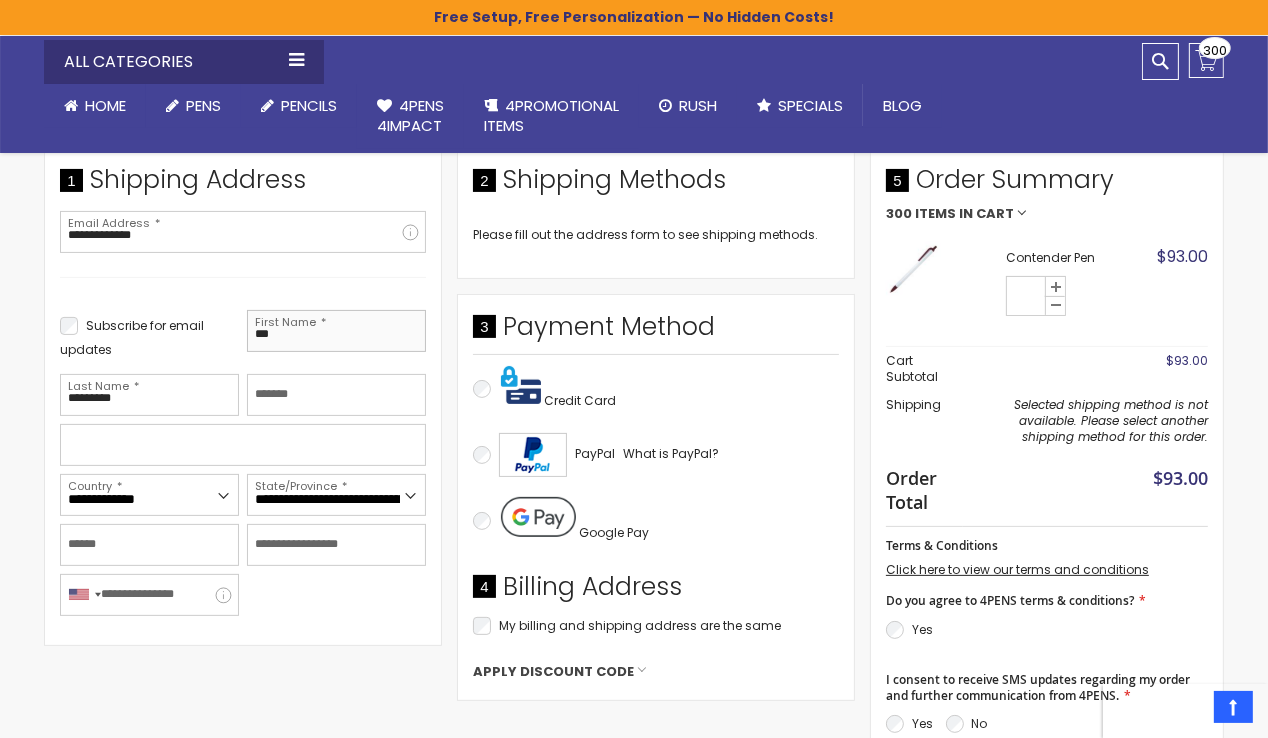 type on "***" 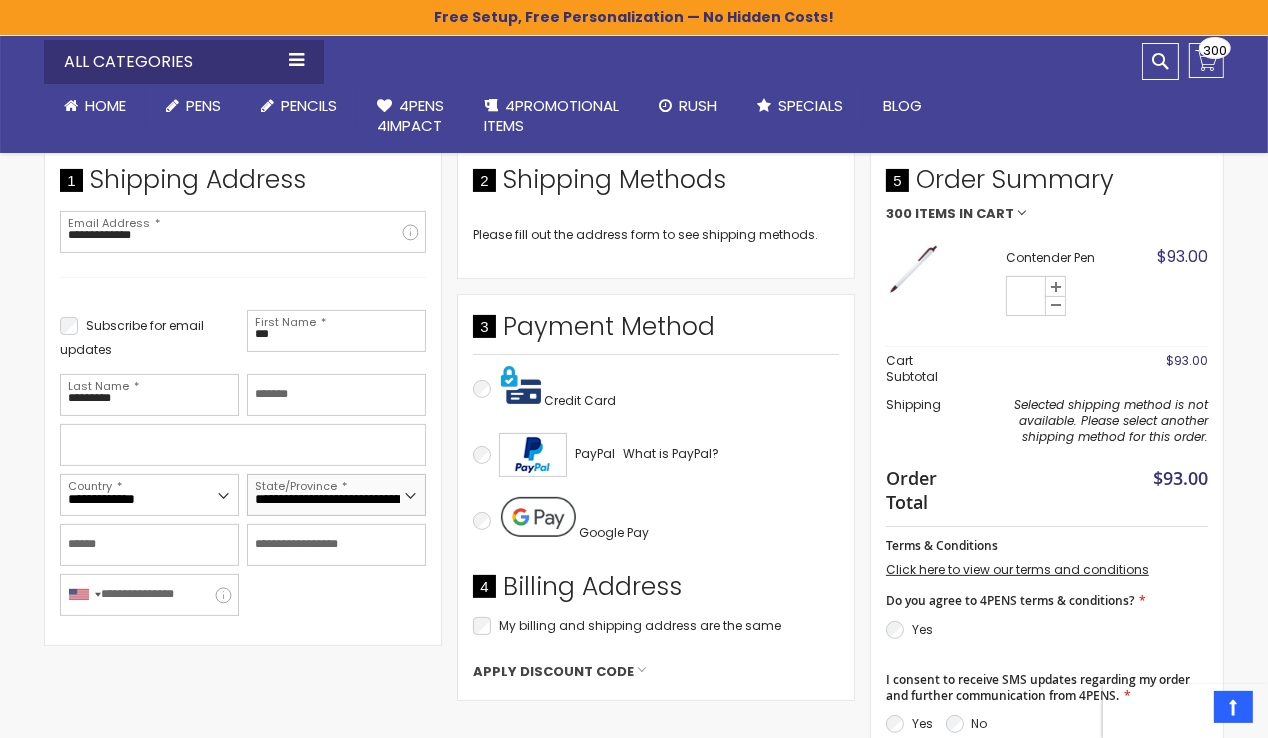 click on "**********" at bounding box center (336, 495) 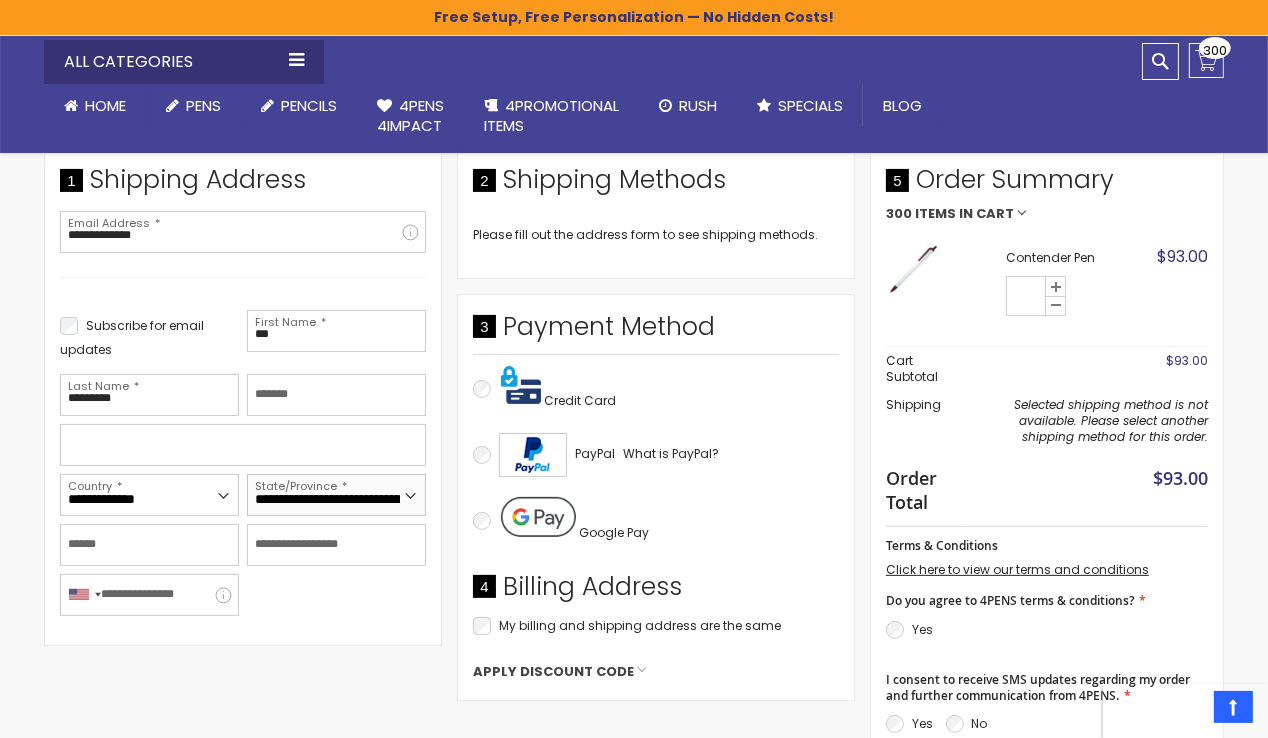 select on "**" 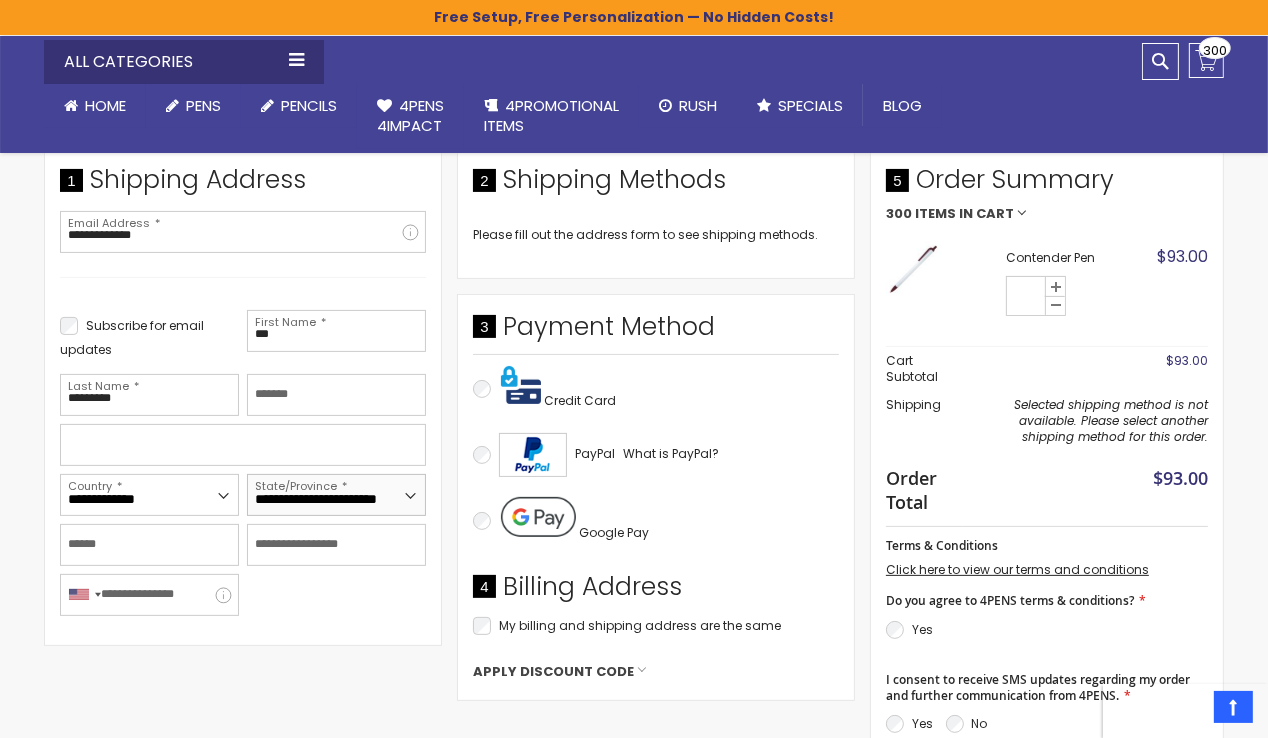 click on "**********" at bounding box center [336, 495] 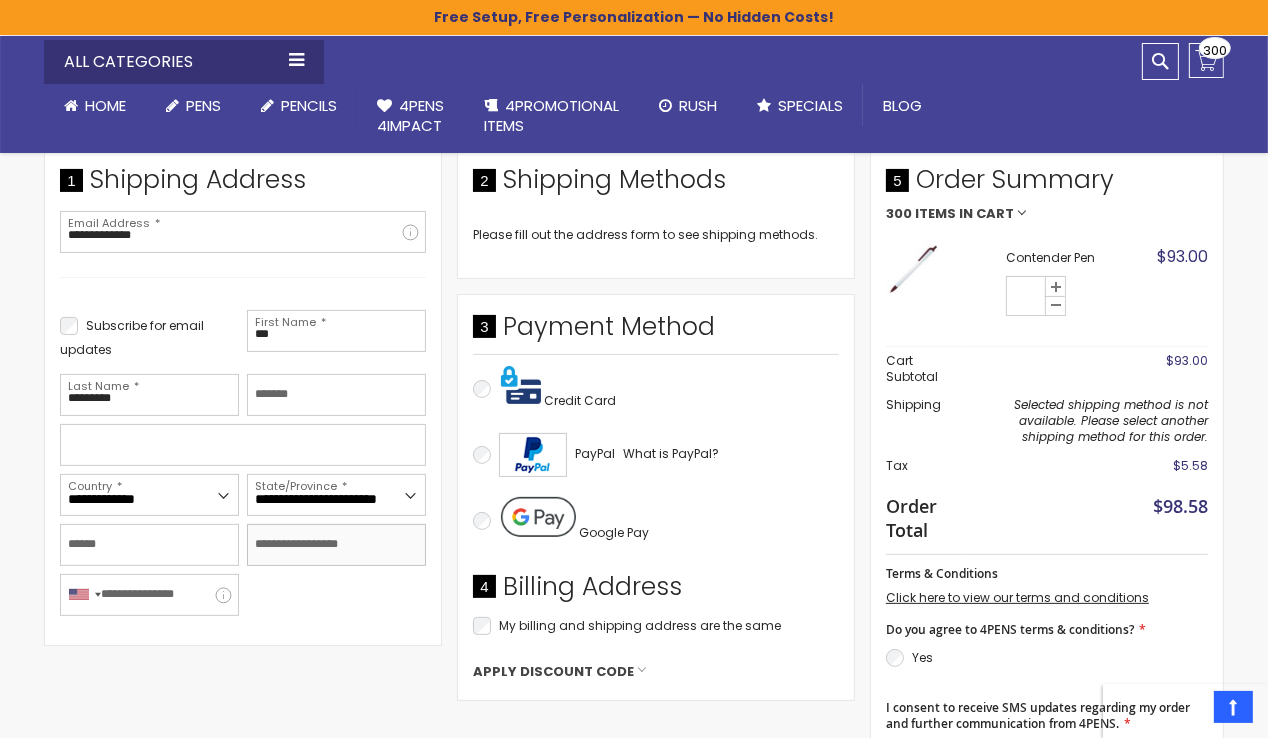 click on "Zip/Postal Code" at bounding box center [336, 545] 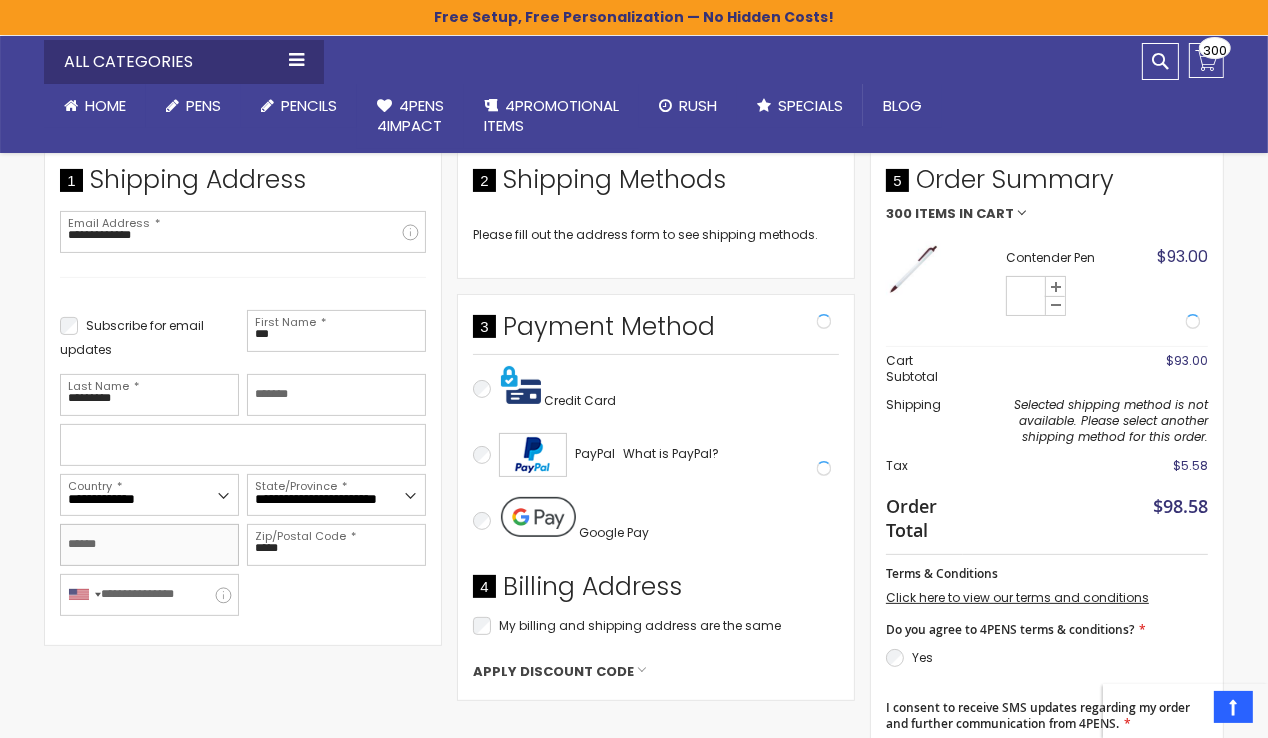 click on "City" at bounding box center [149, 545] 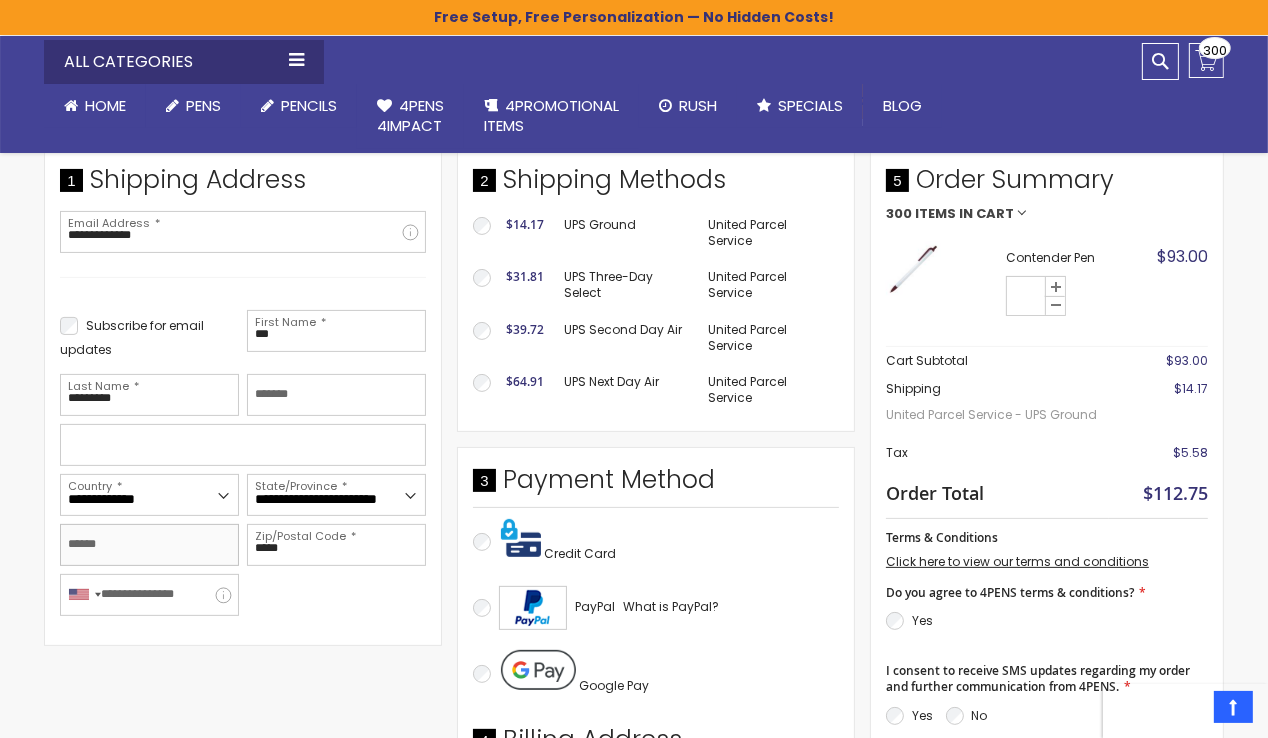 type on "********" 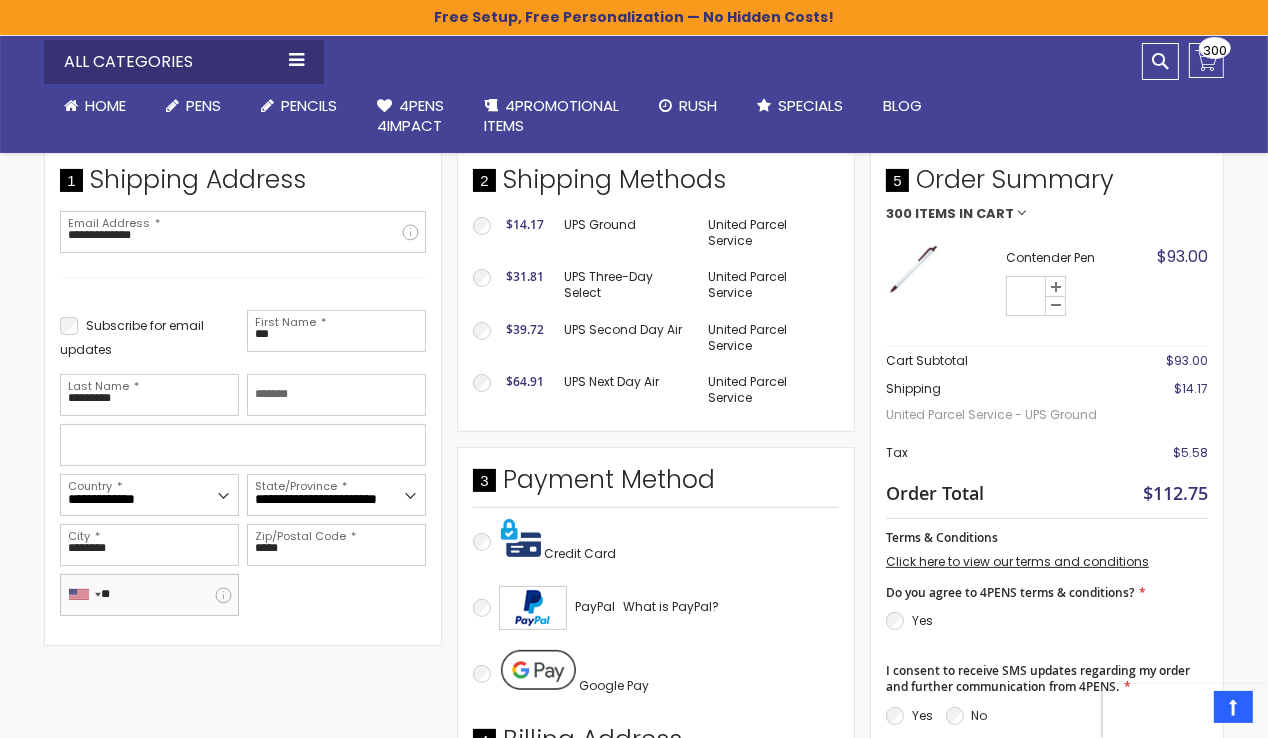 click on "**" at bounding box center [149, 595] 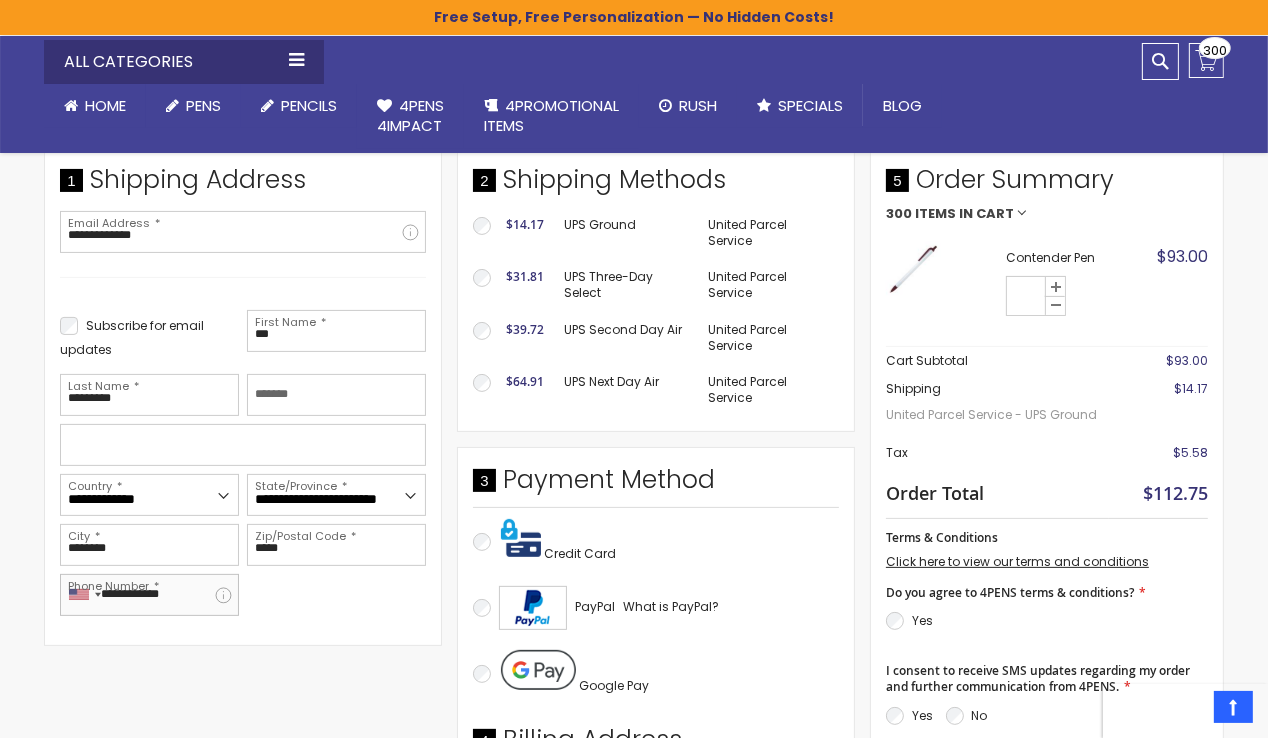 type on "**********" 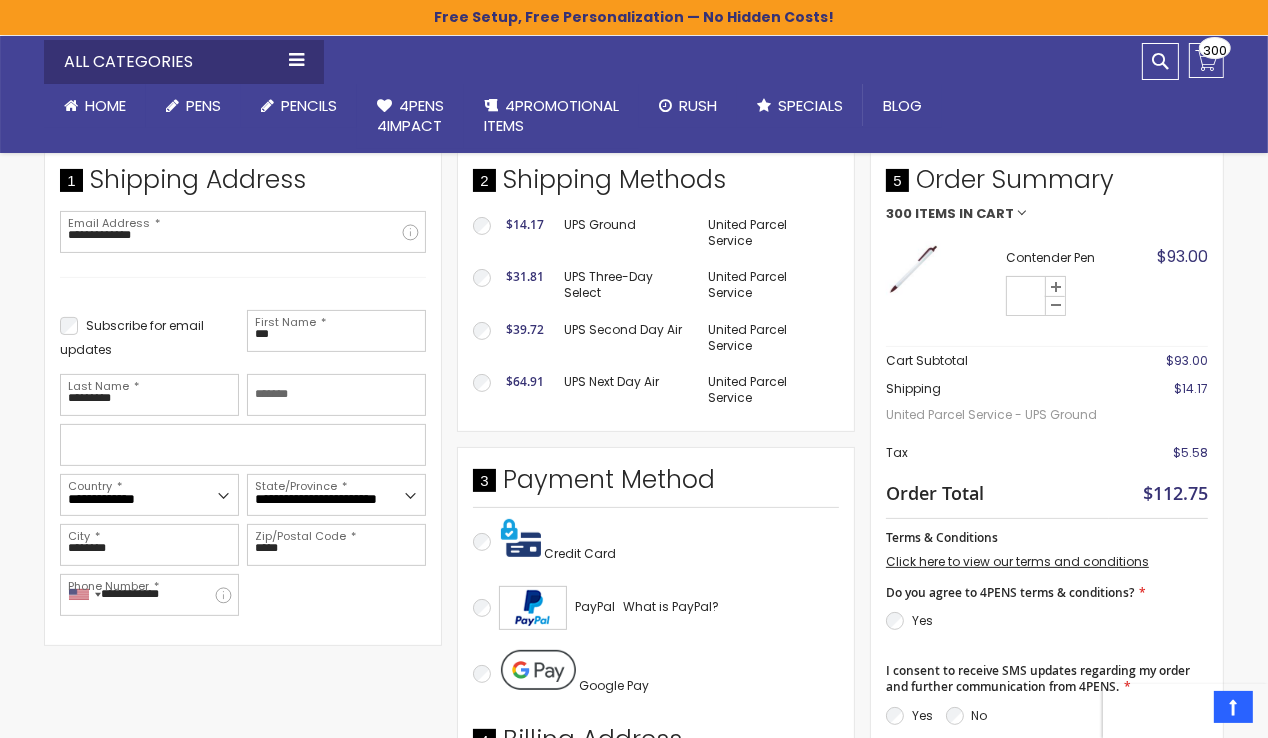 click on "Subscribe for email updates
First Name
***
Last Name
*********
Company
Street Address" at bounding box center [243, 463] 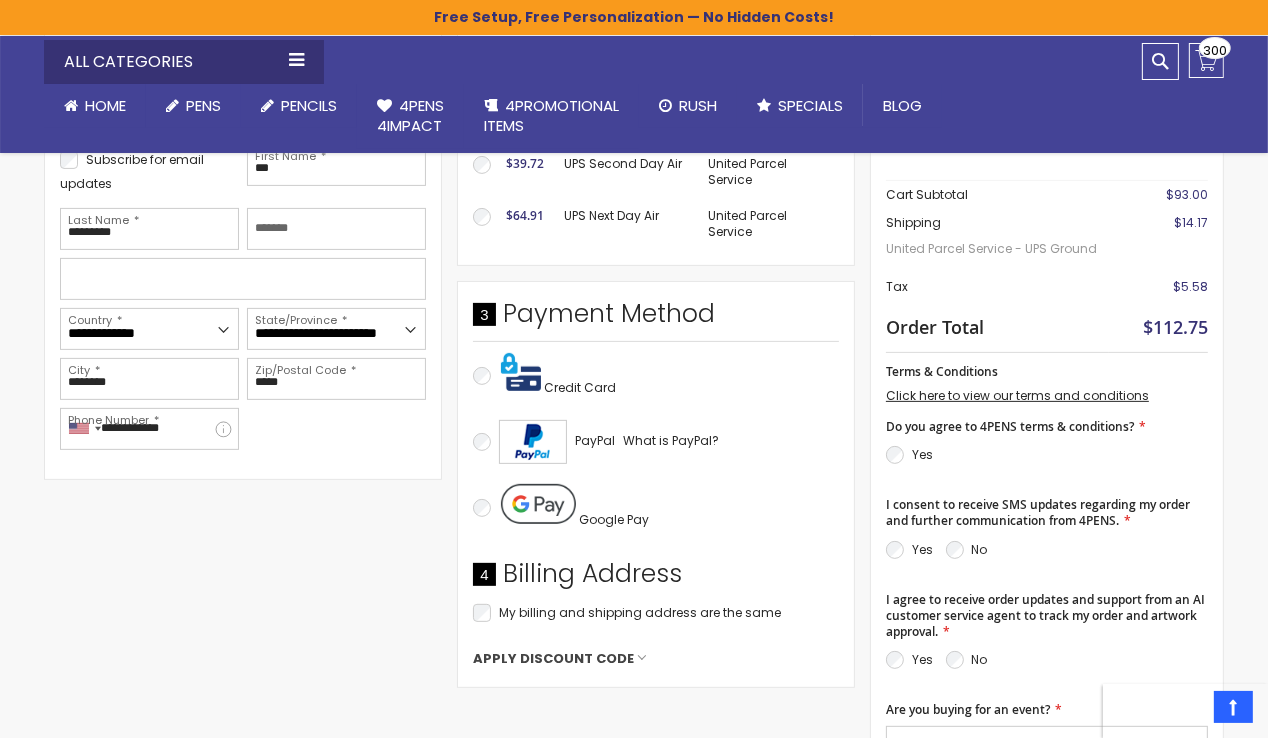 scroll, scrollTop: 545, scrollLeft: 0, axis: vertical 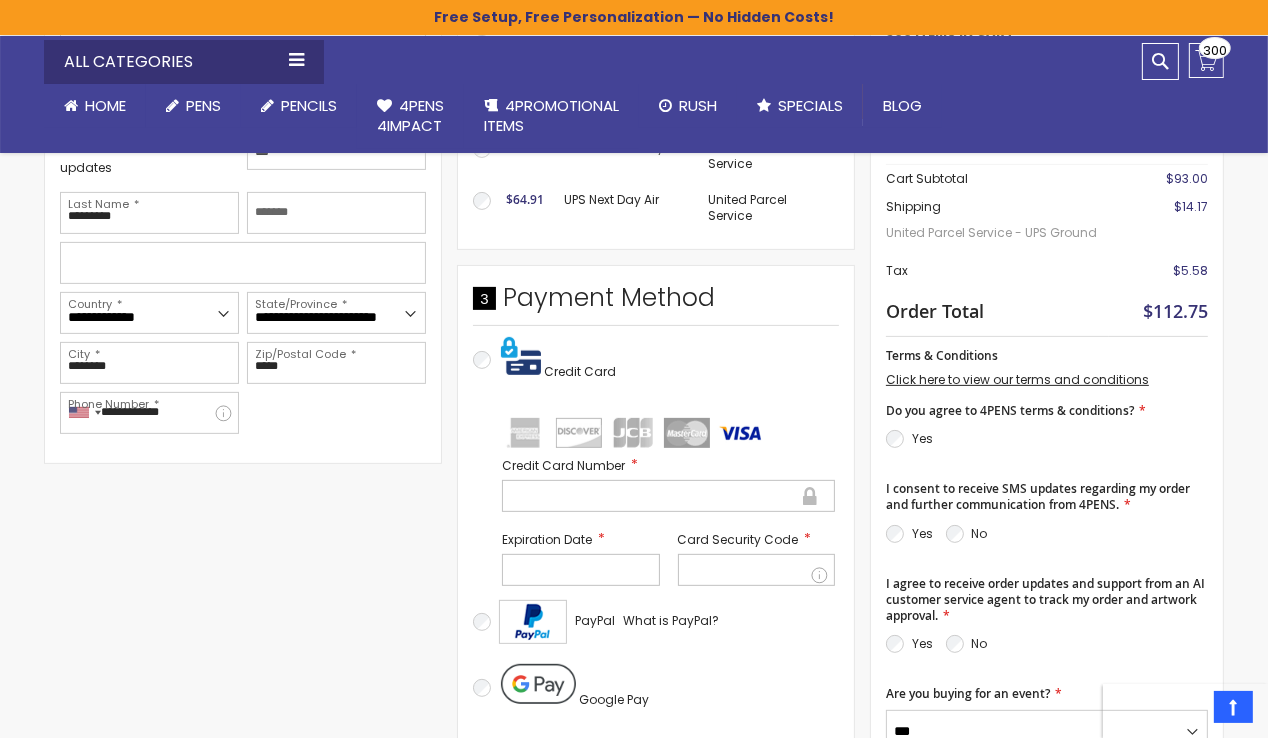 click at bounding box center (757, 570) 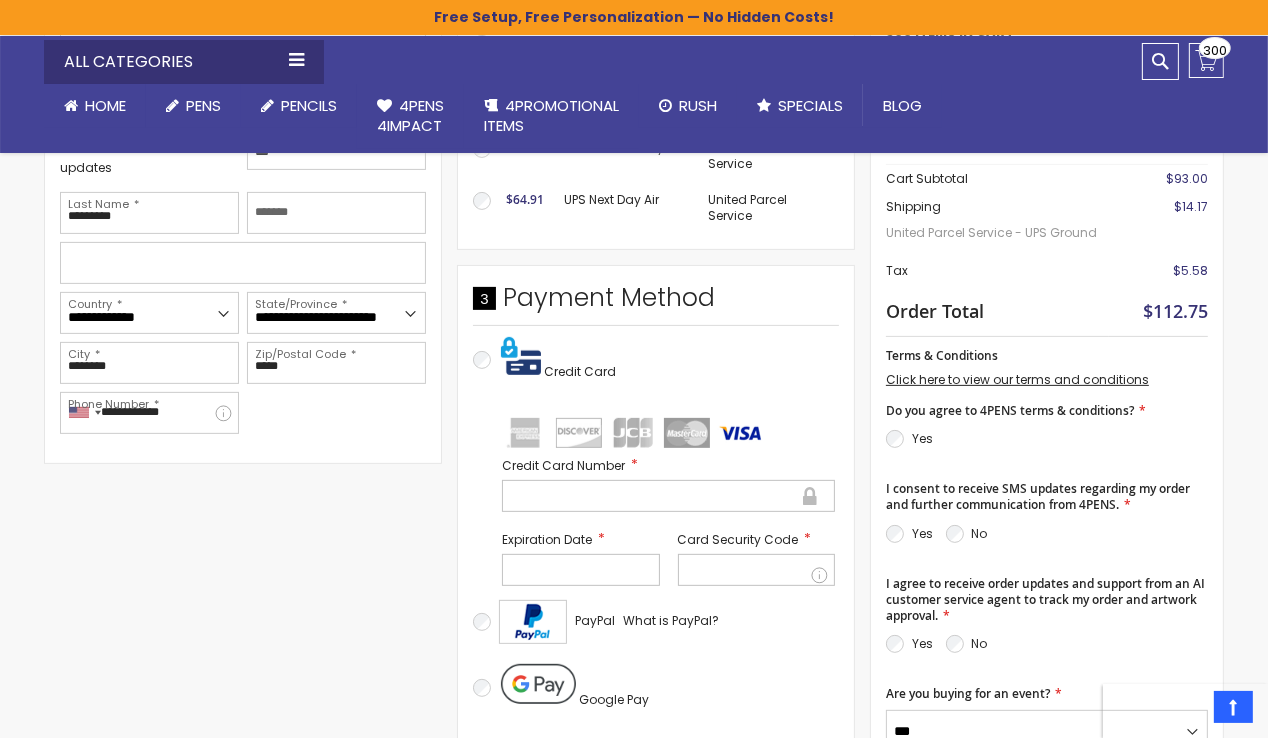 click at bounding box center [668, 433] 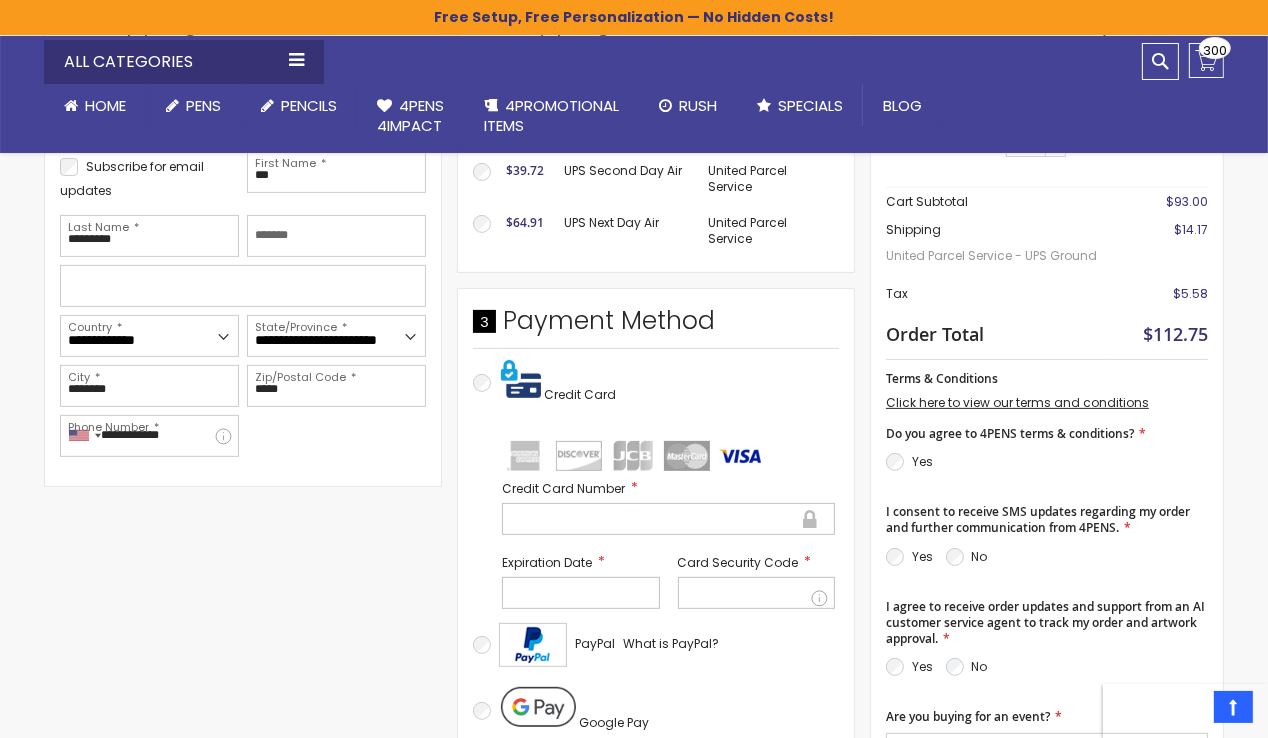scroll, scrollTop: 545, scrollLeft: 0, axis: vertical 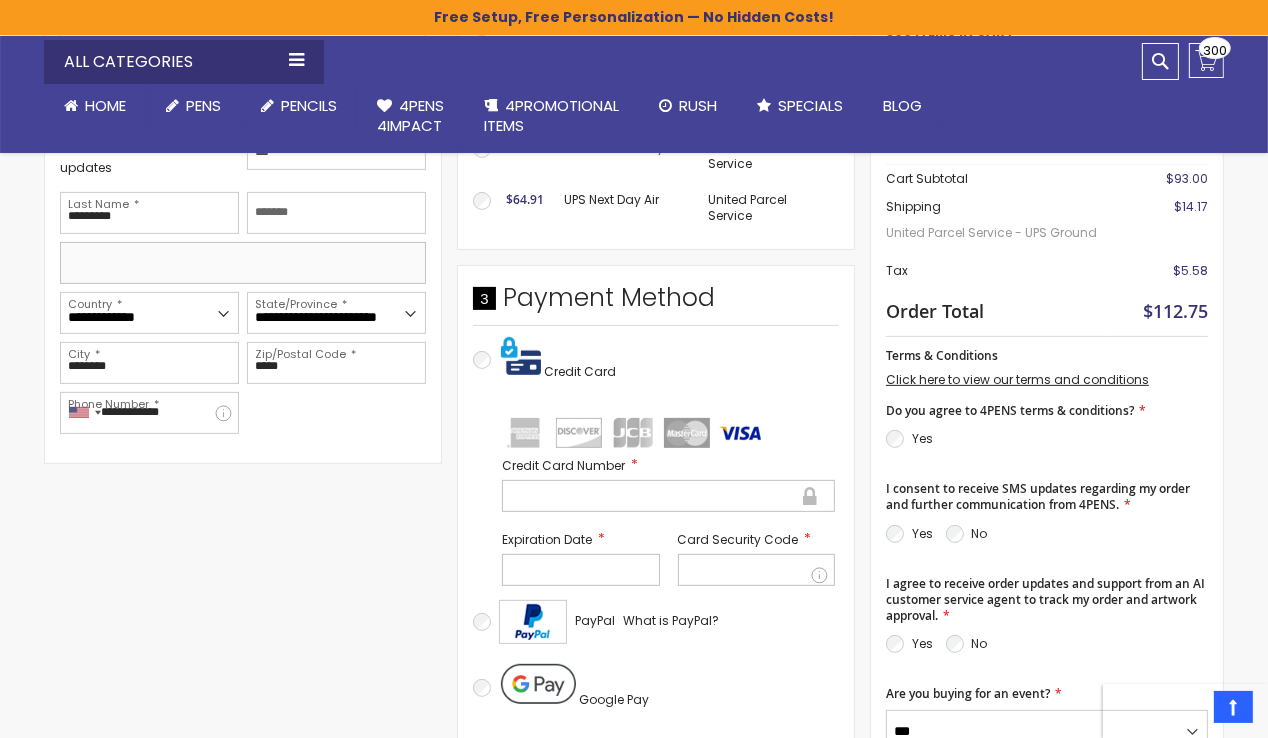 click at bounding box center (243, 263) 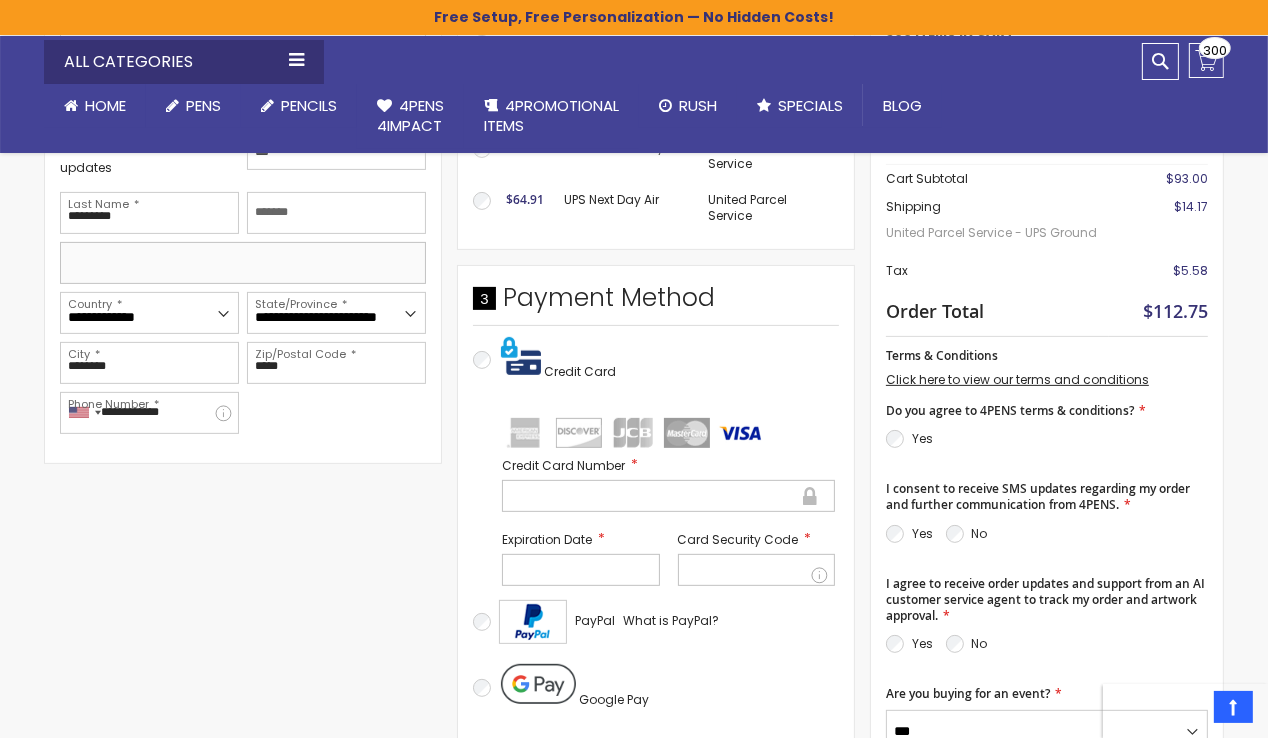type on "**********" 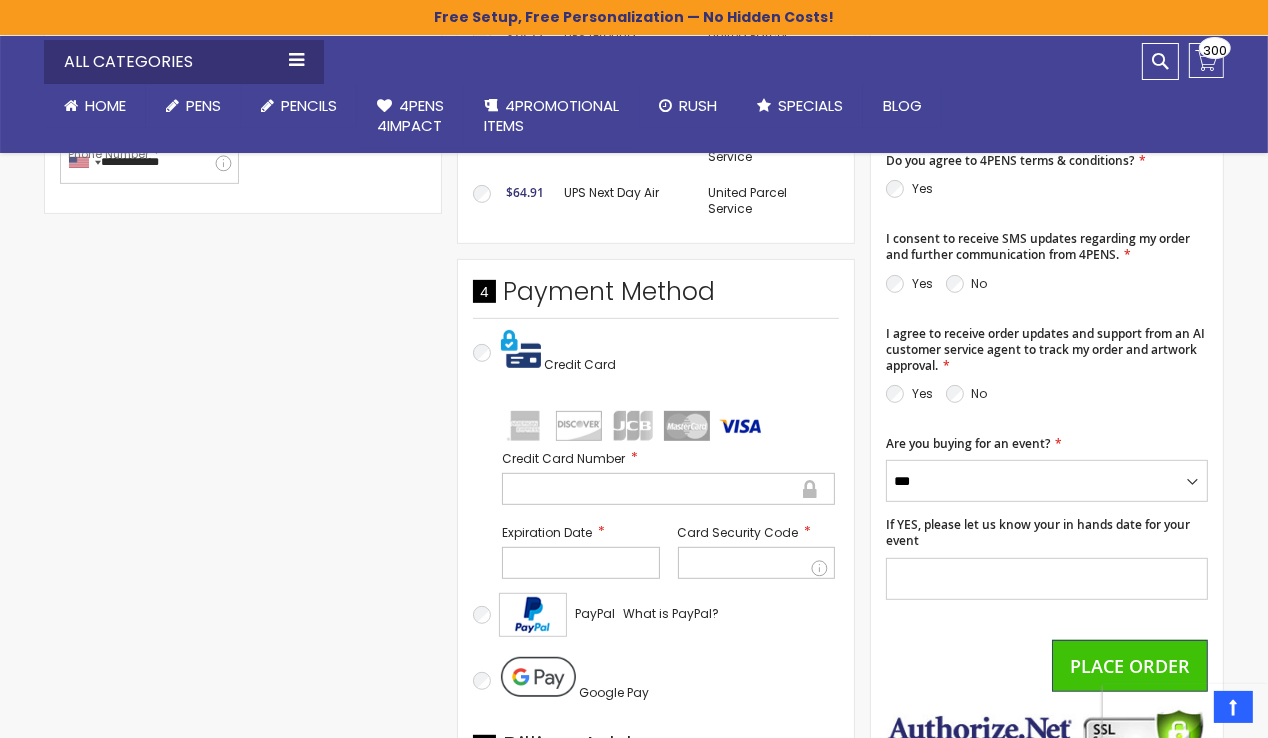 scroll, scrollTop: 818, scrollLeft: 0, axis: vertical 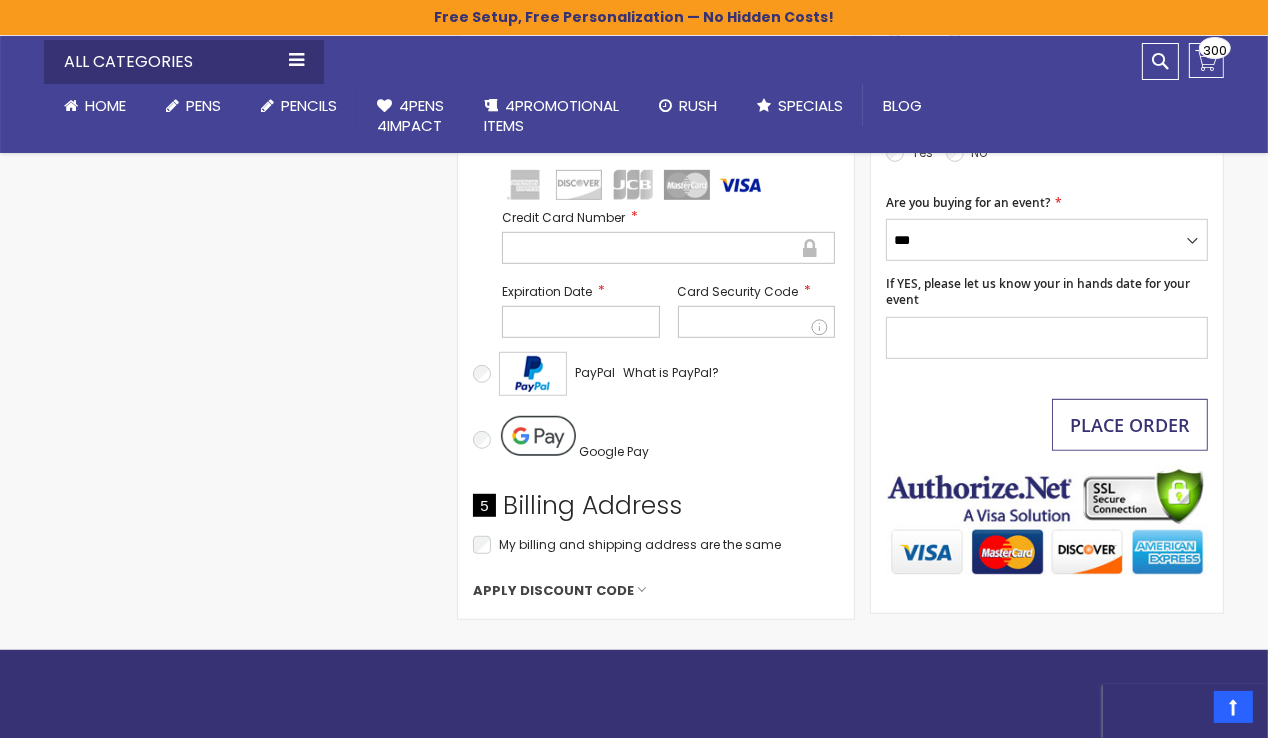 click on "Place Order" at bounding box center (1130, 425) 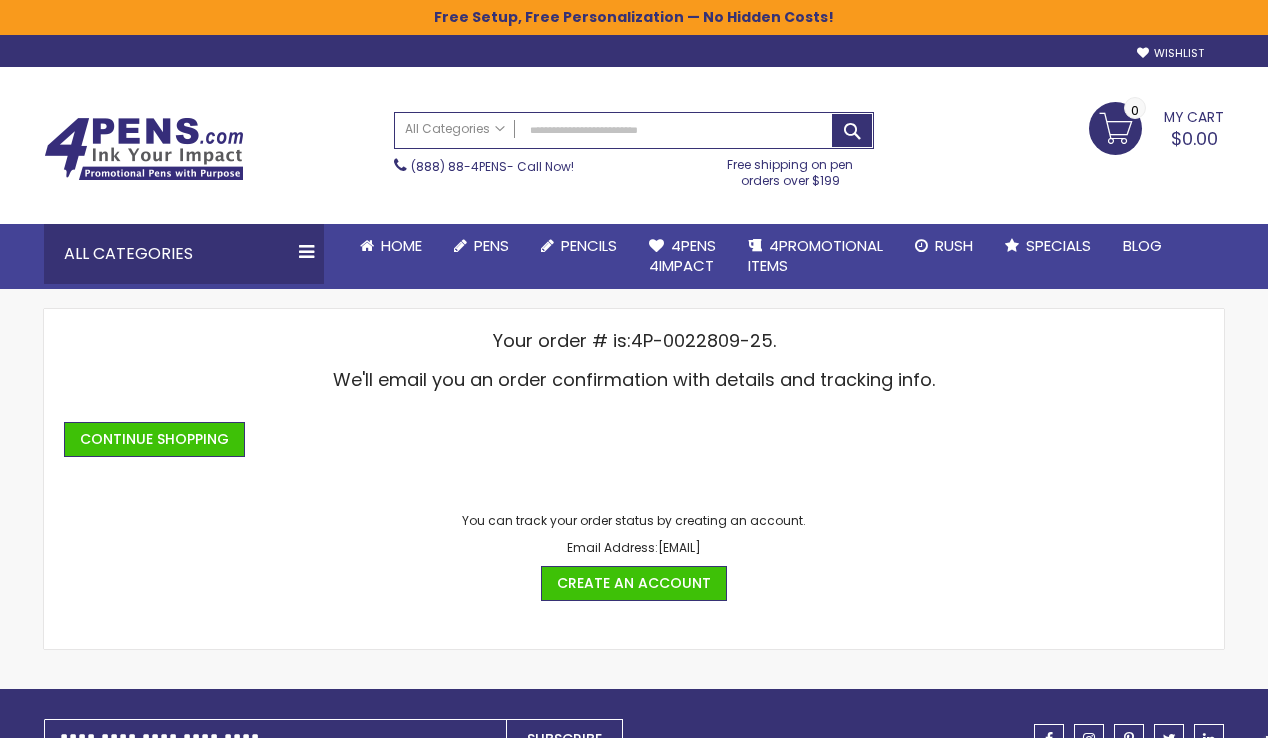 scroll, scrollTop: 0, scrollLeft: 0, axis: both 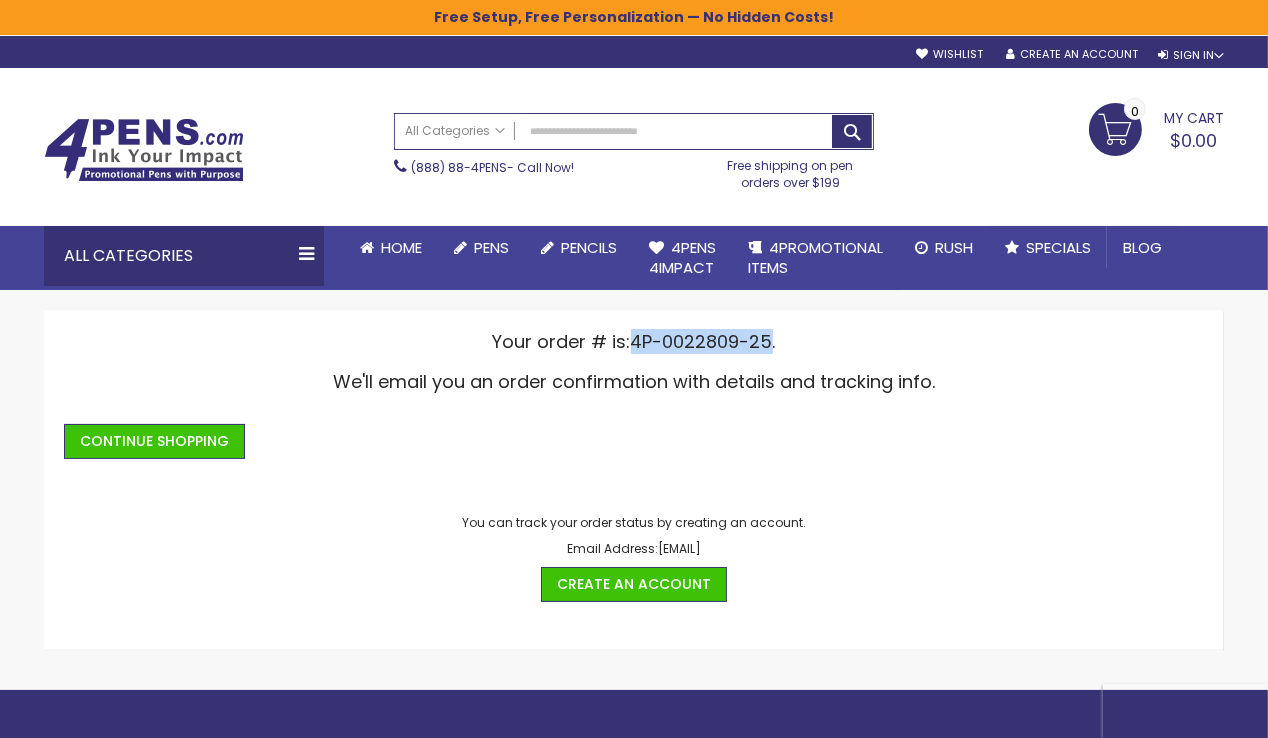 drag, startPoint x: 774, startPoint y: 339, endPoint x: 635, endPoint y: 347, distance: 139.23003 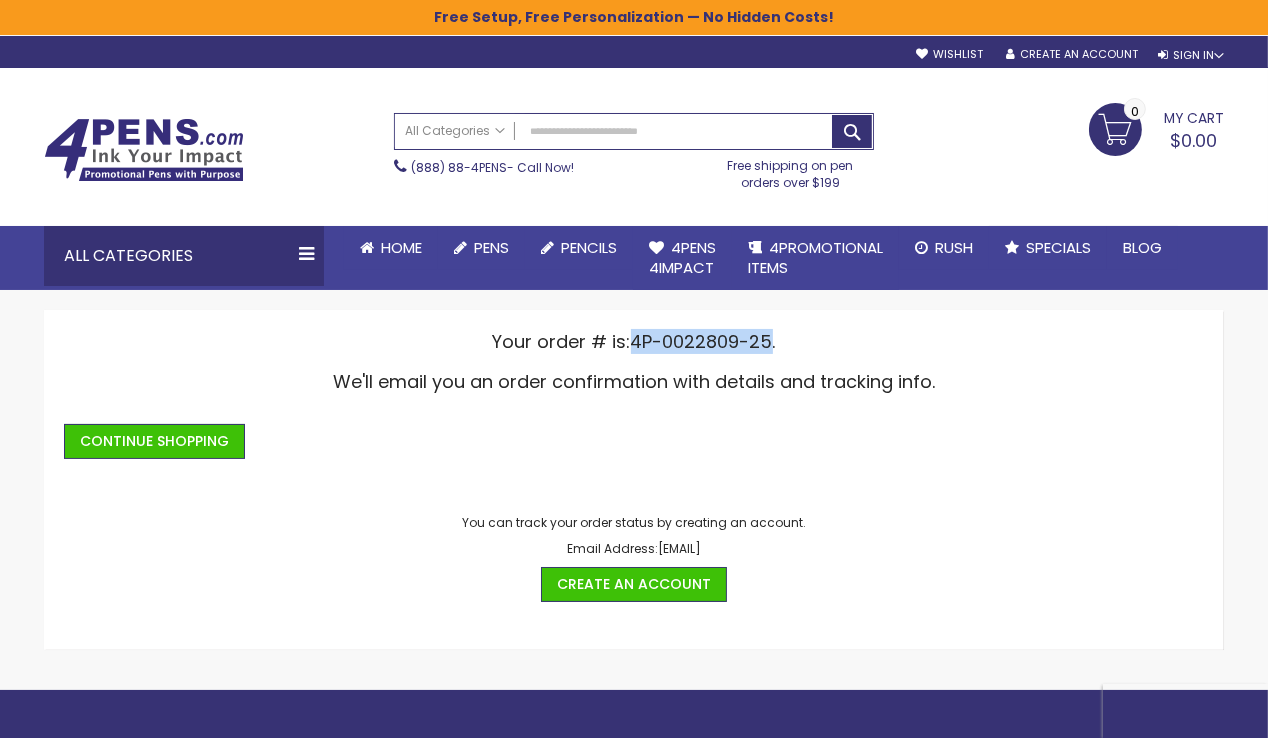copy on "4P-0022809-25" 